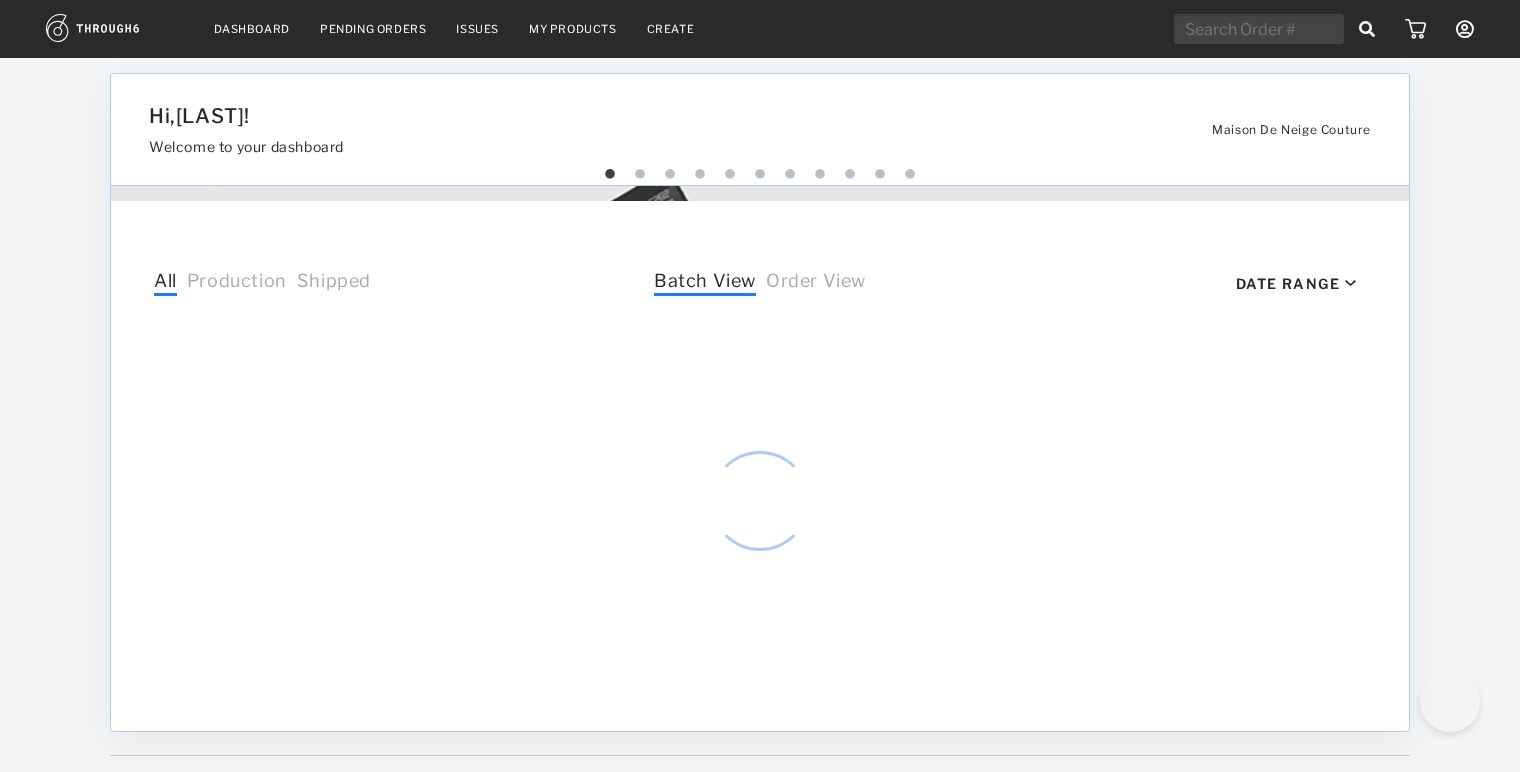 select on "7" 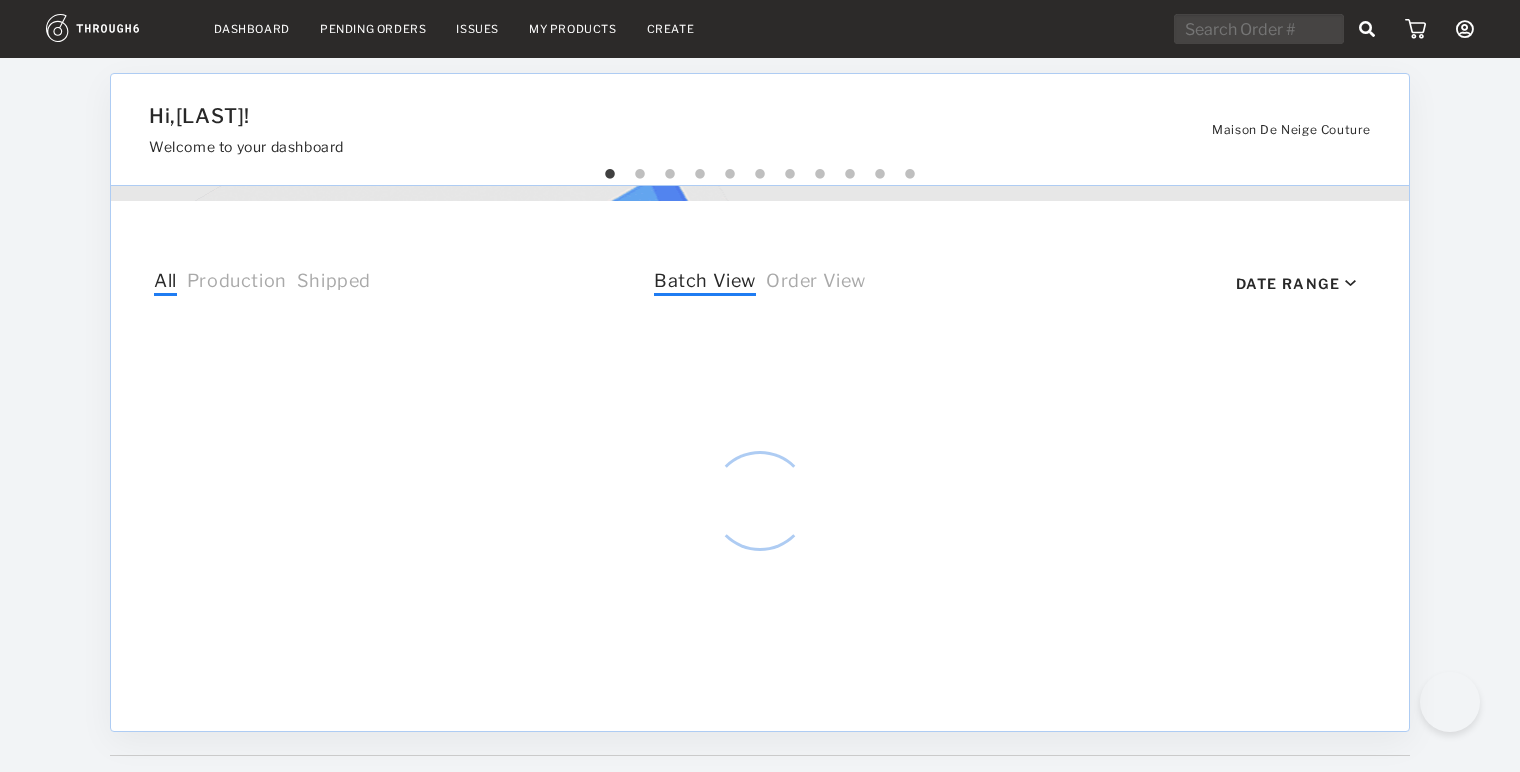 select on "2025" 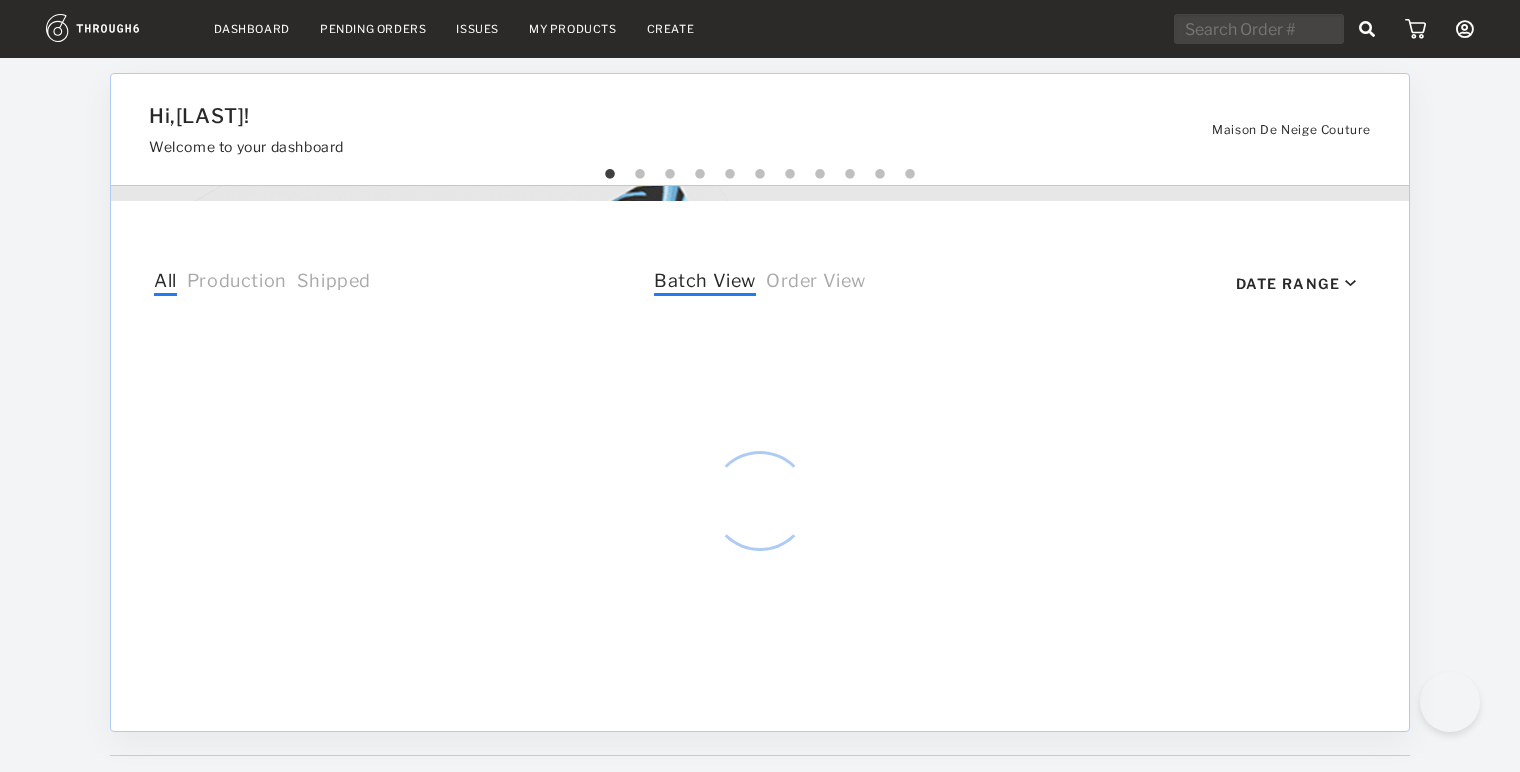 scroll, scrollTop: 0, scrollLeft: 0, axis: both 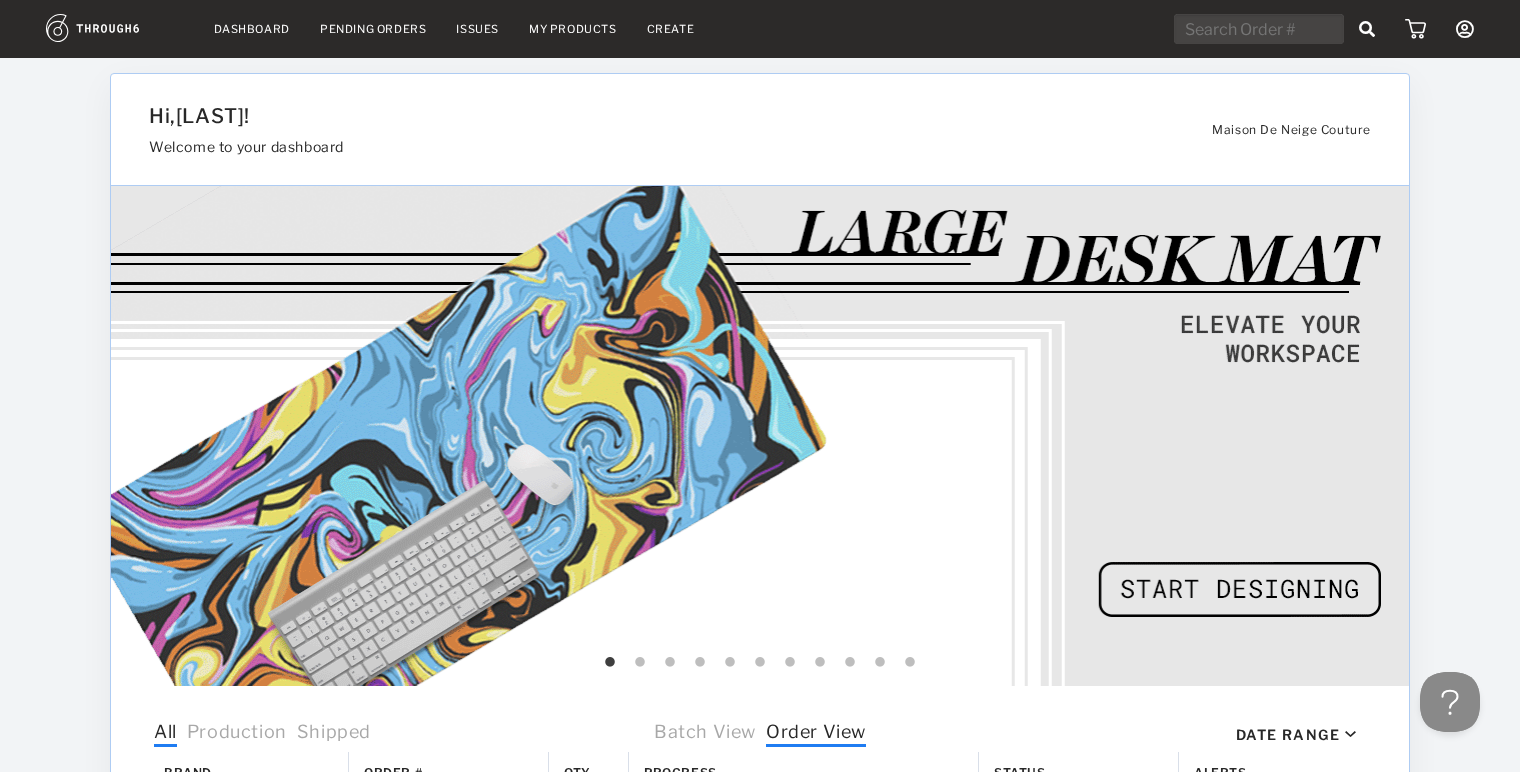 click on "My Products" at bounding box center [573, 29] 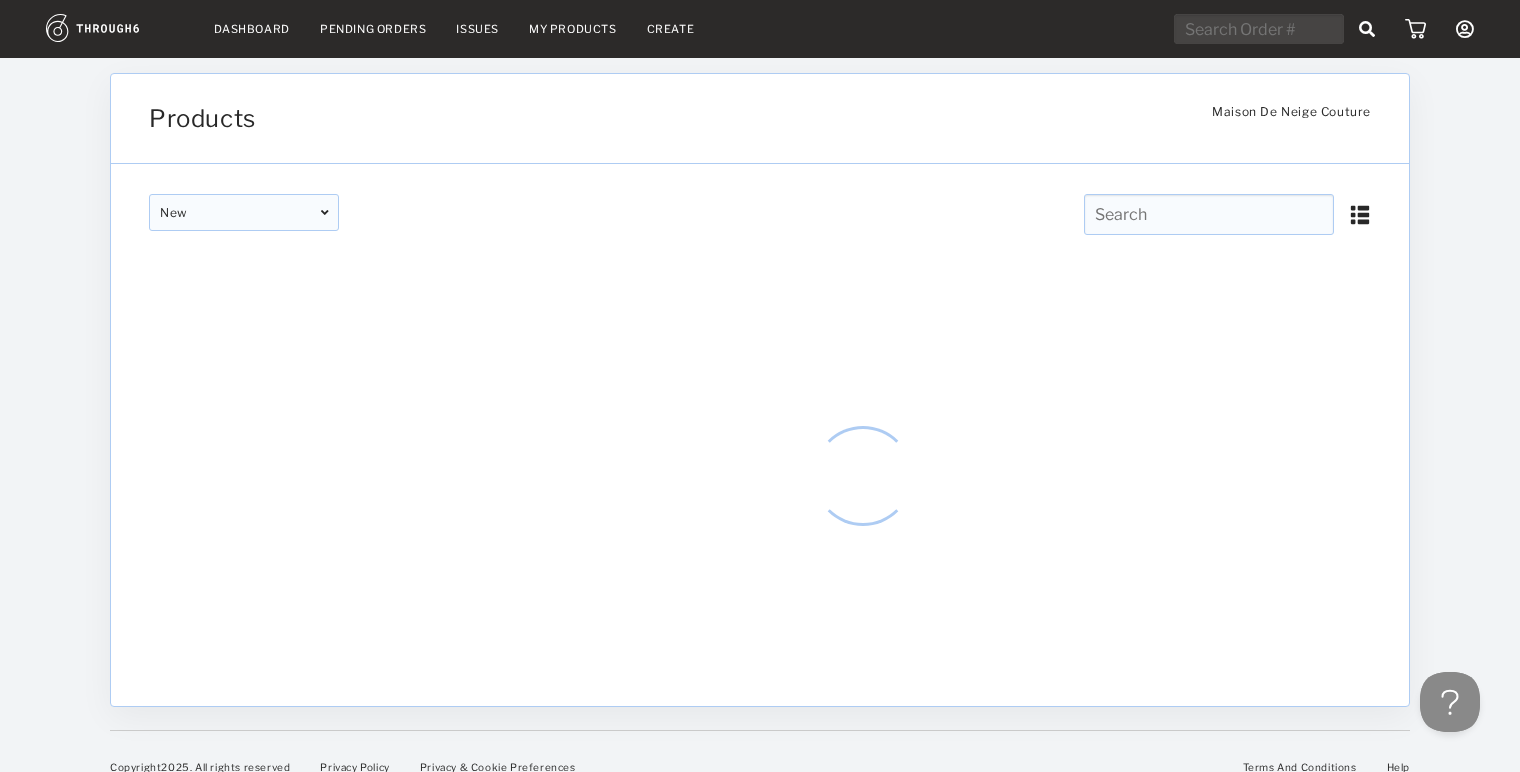 scroll, scrollTop: 0, scrollLeft: 0, axis: both 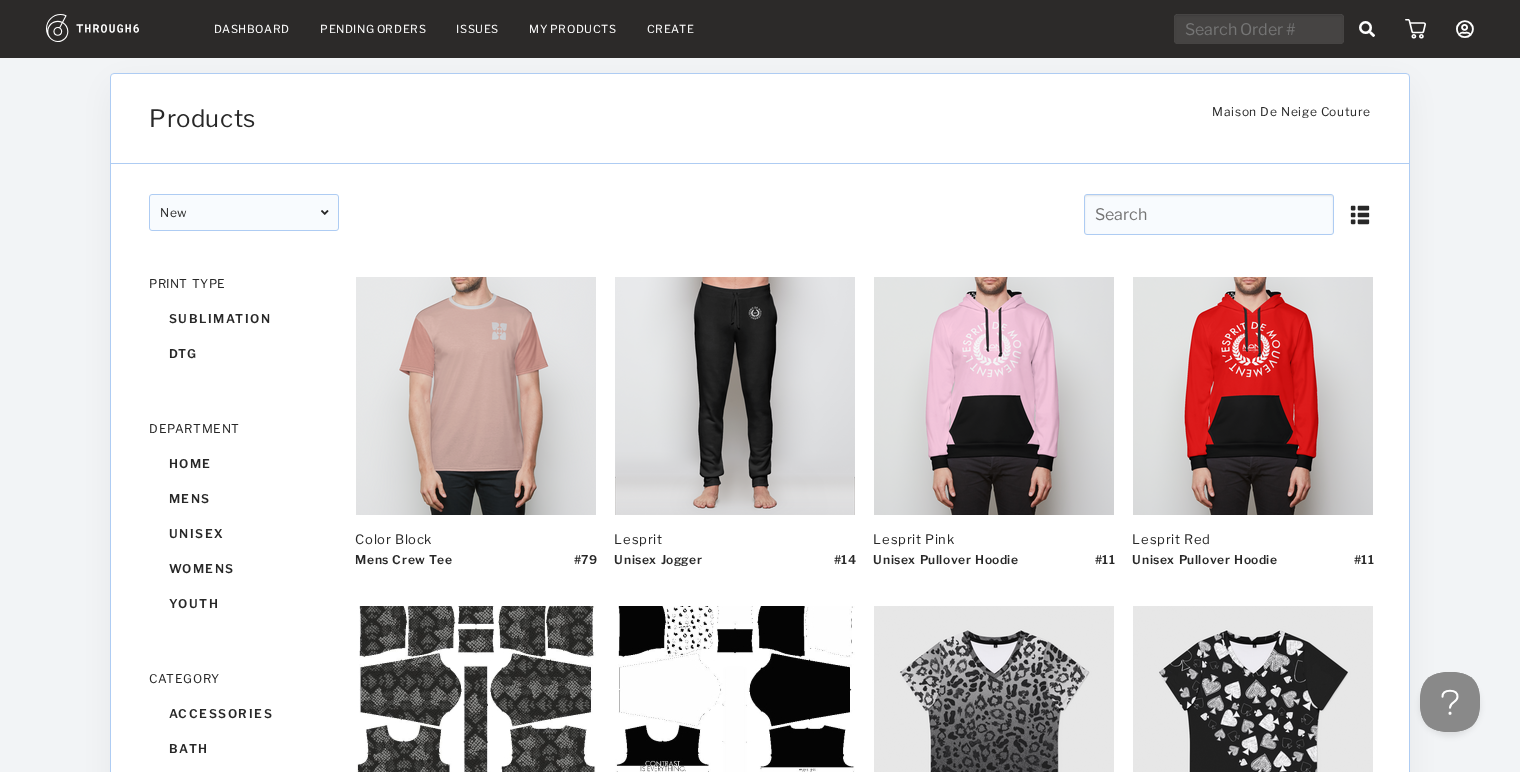 click at bounding box center (1209, 214) 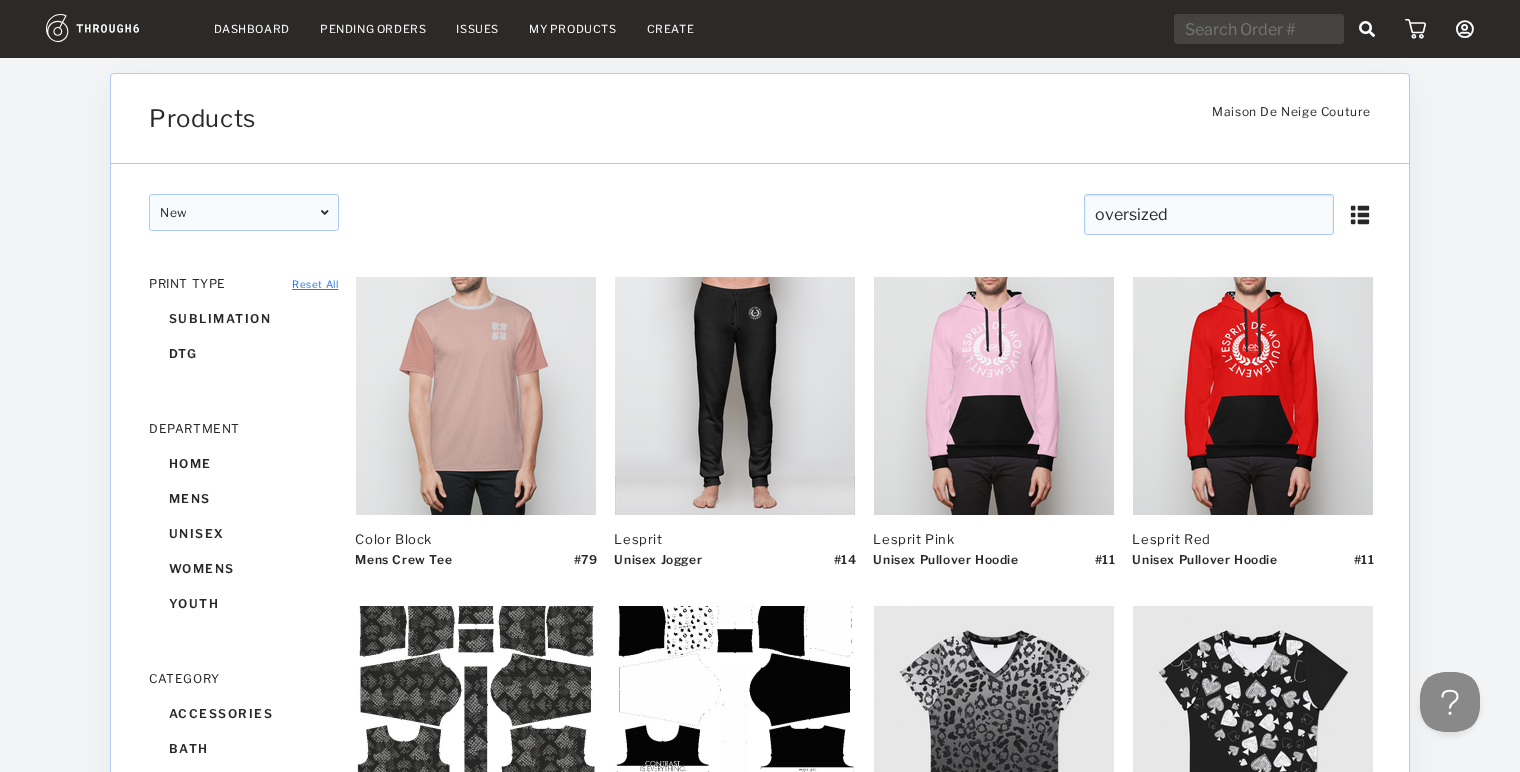 type on "oversized" 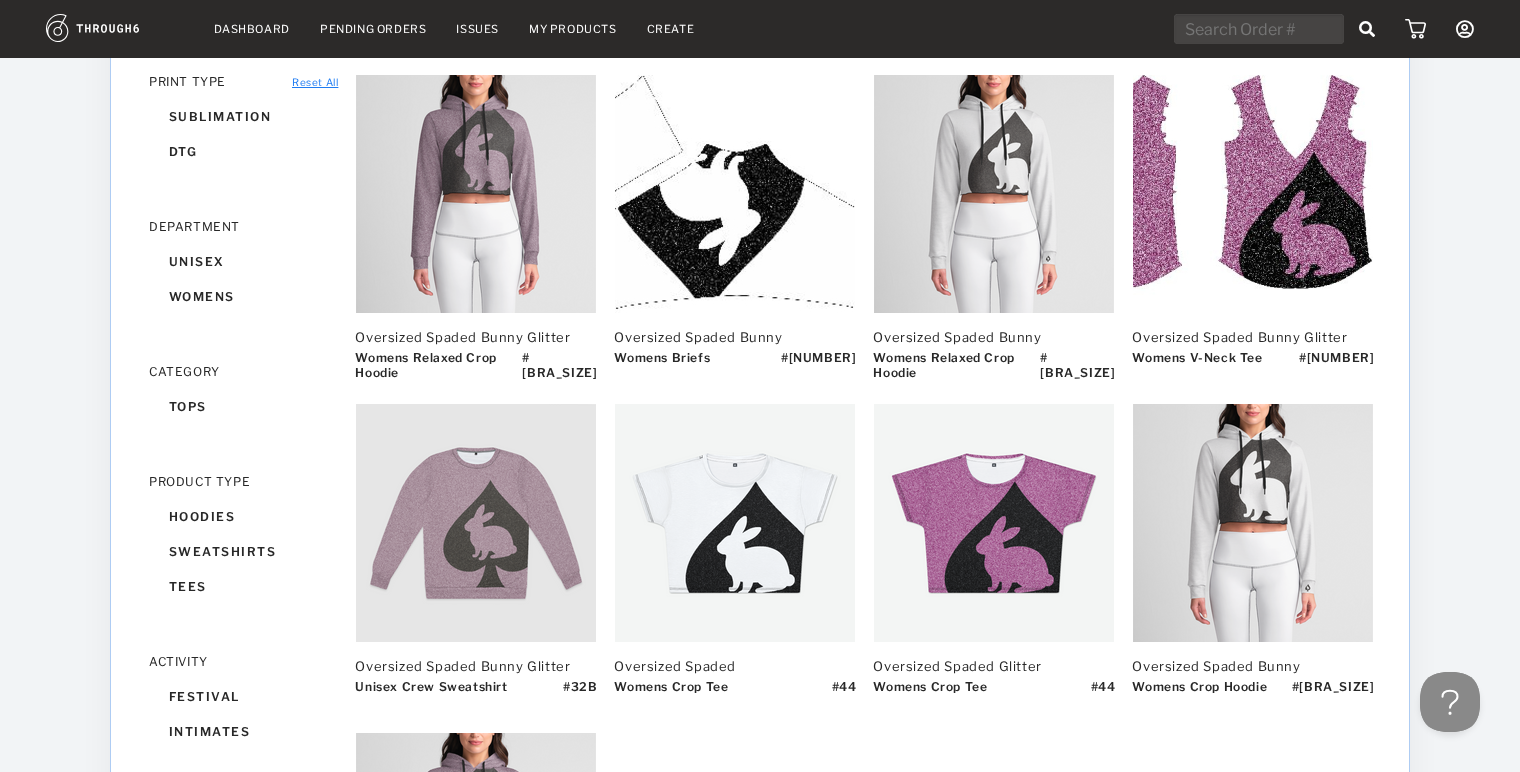 scroll, scrollTop: 229, scrollLeft: 0, axis: vertical 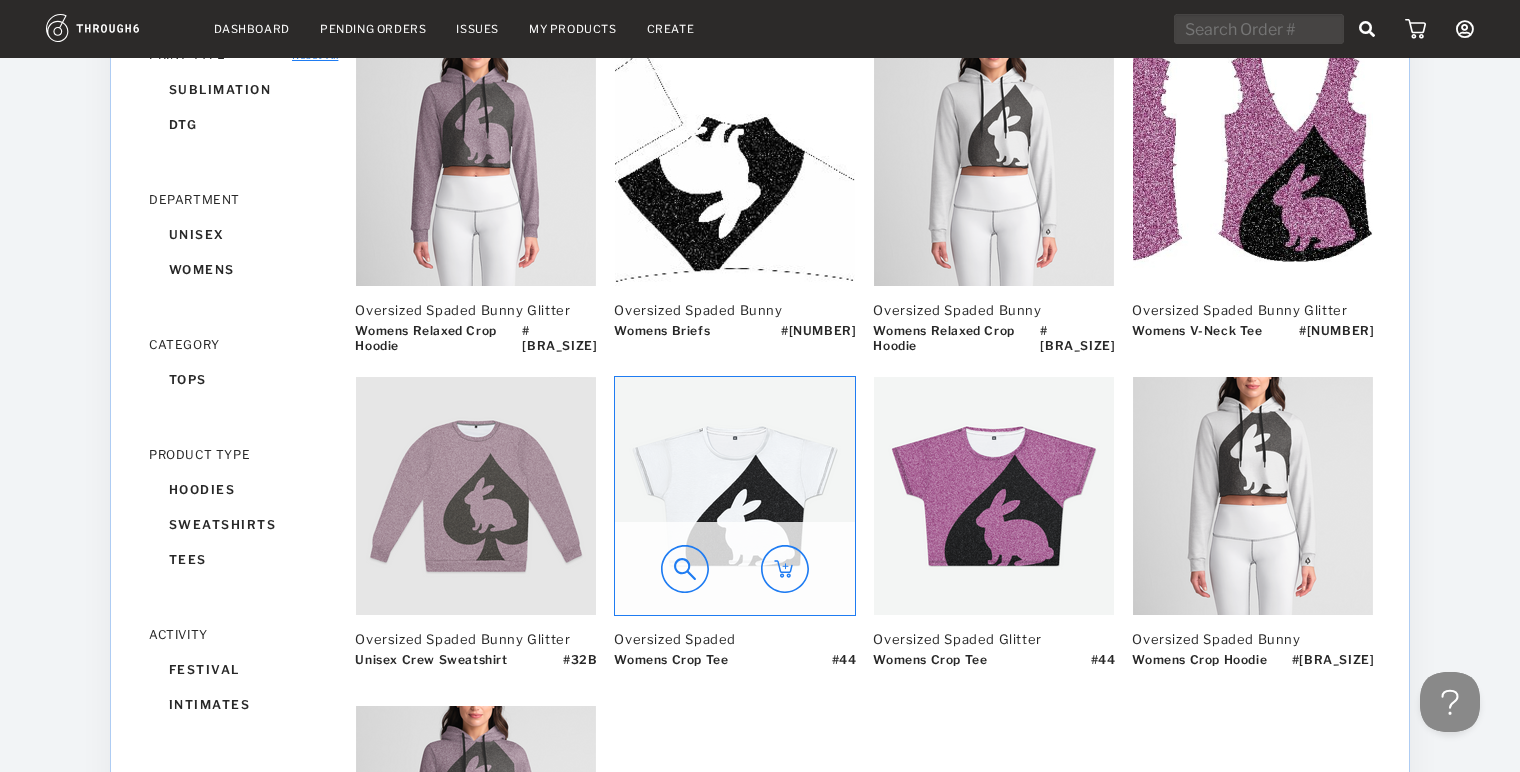 click at bounding box center [785, 569] 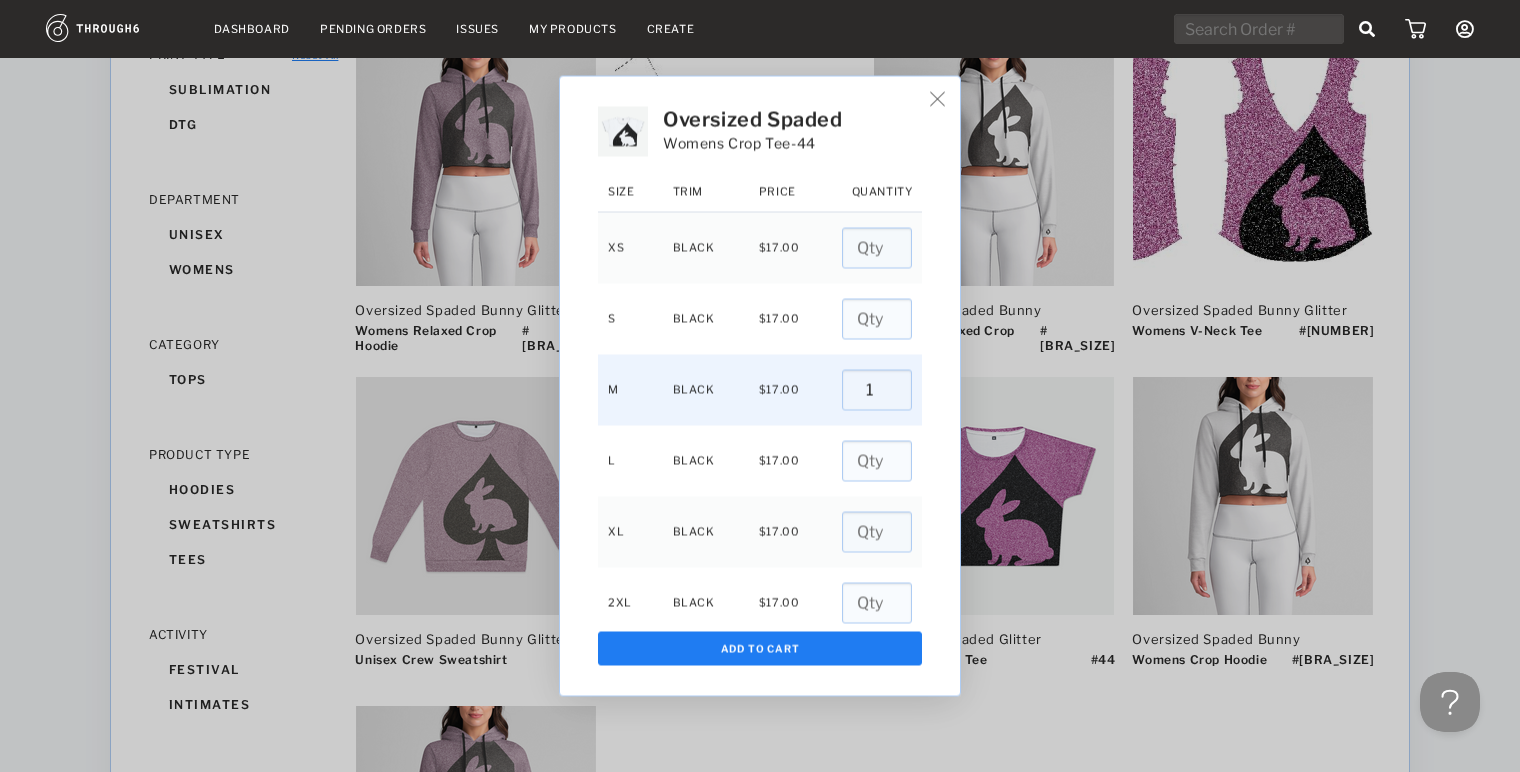 type on "1" 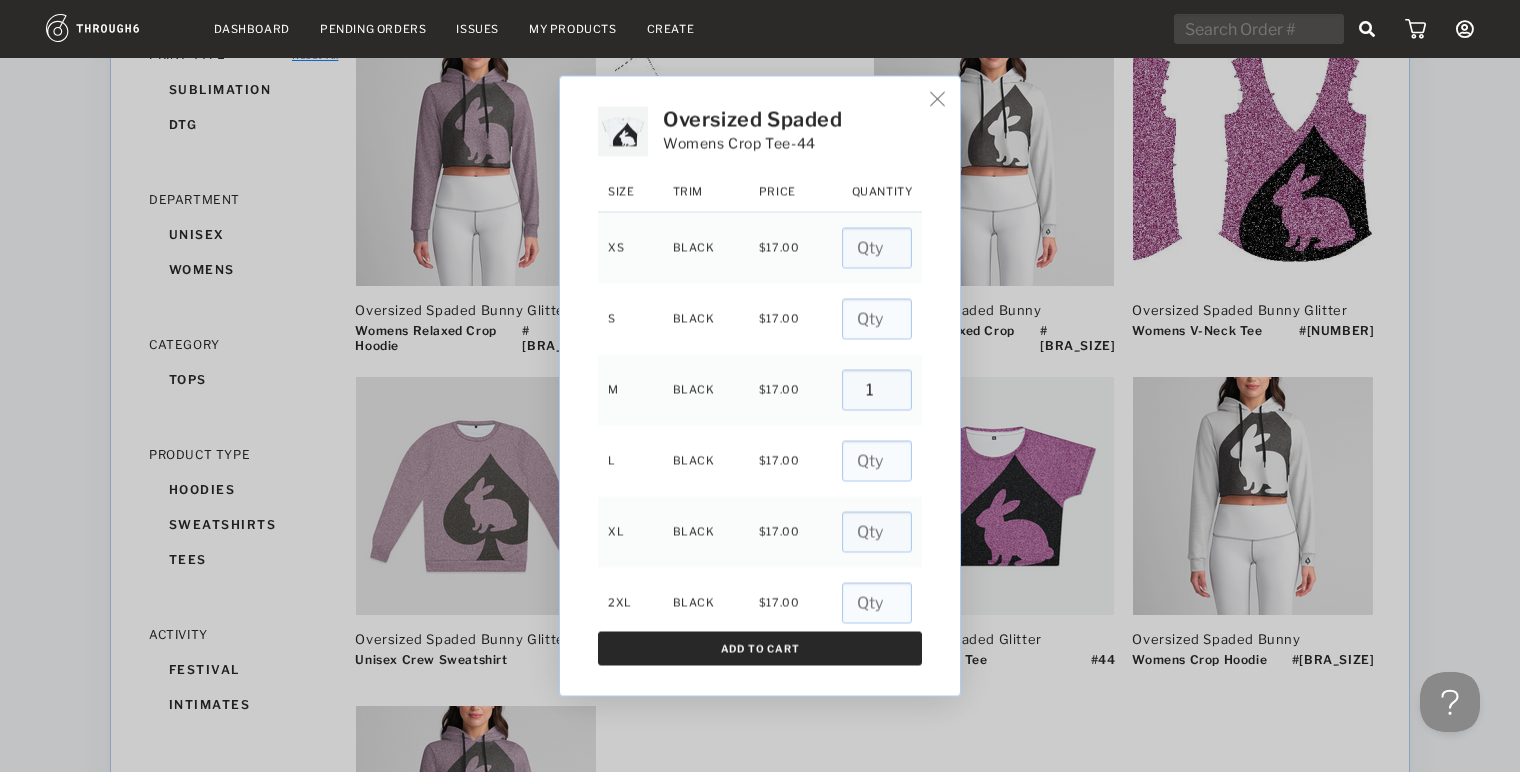 click on "Add To Cart" at bounding box center [760, 649] 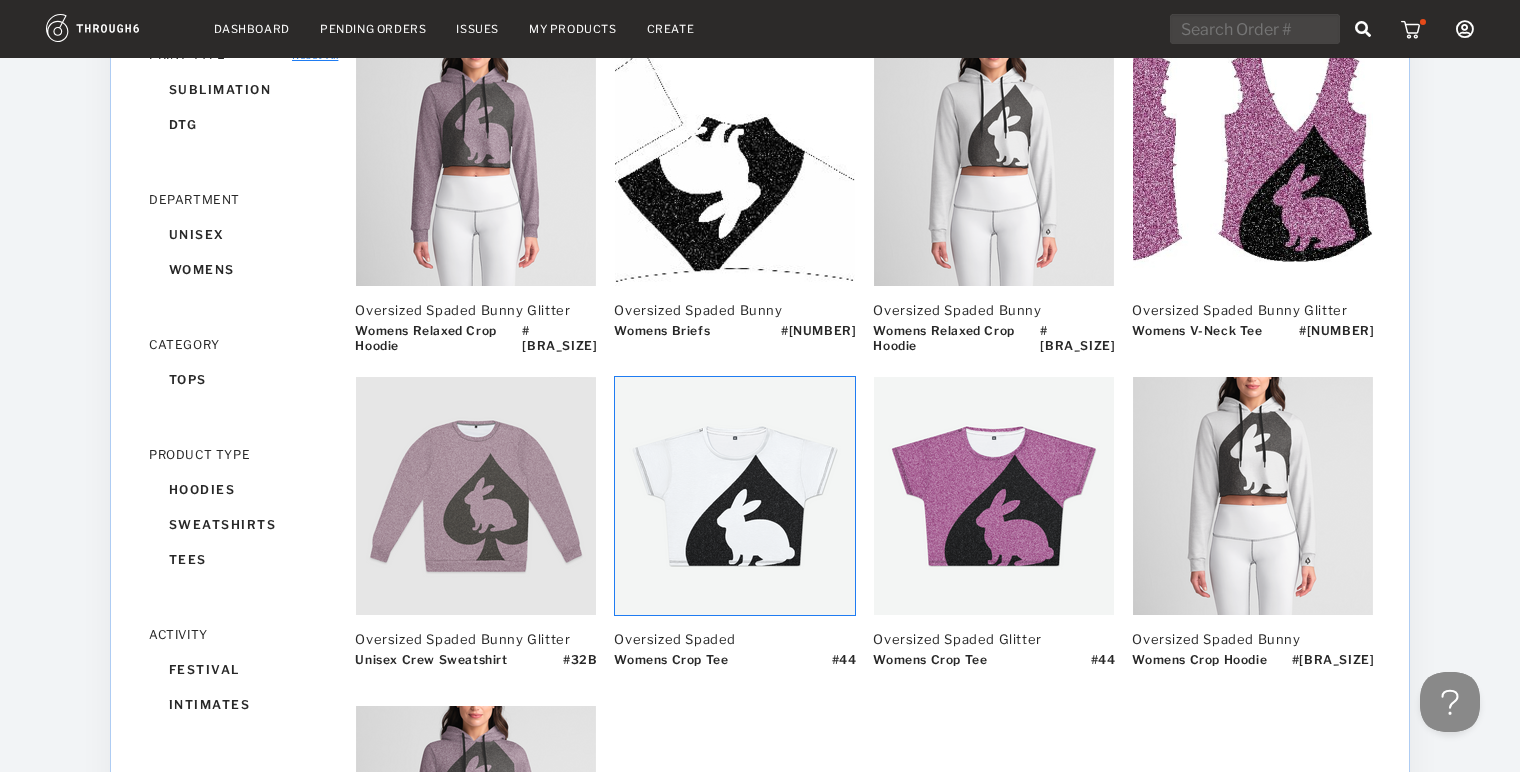 click on "My Account  Create New Brand  Users  Brand Settings Payment History  Sign Out" at bounding box center [1322, 29] 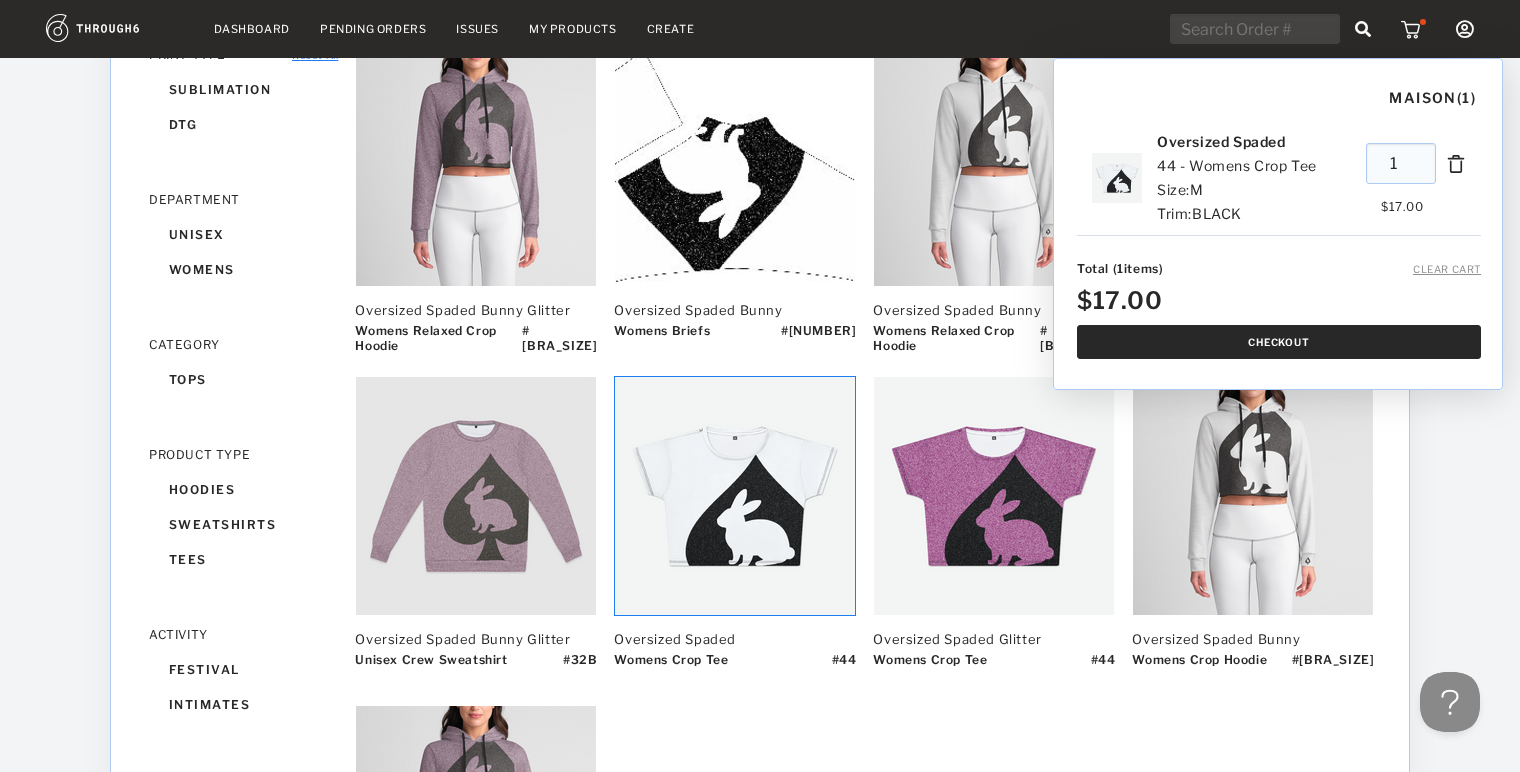 click on "Checkout" at bounding box center (1279, 342) 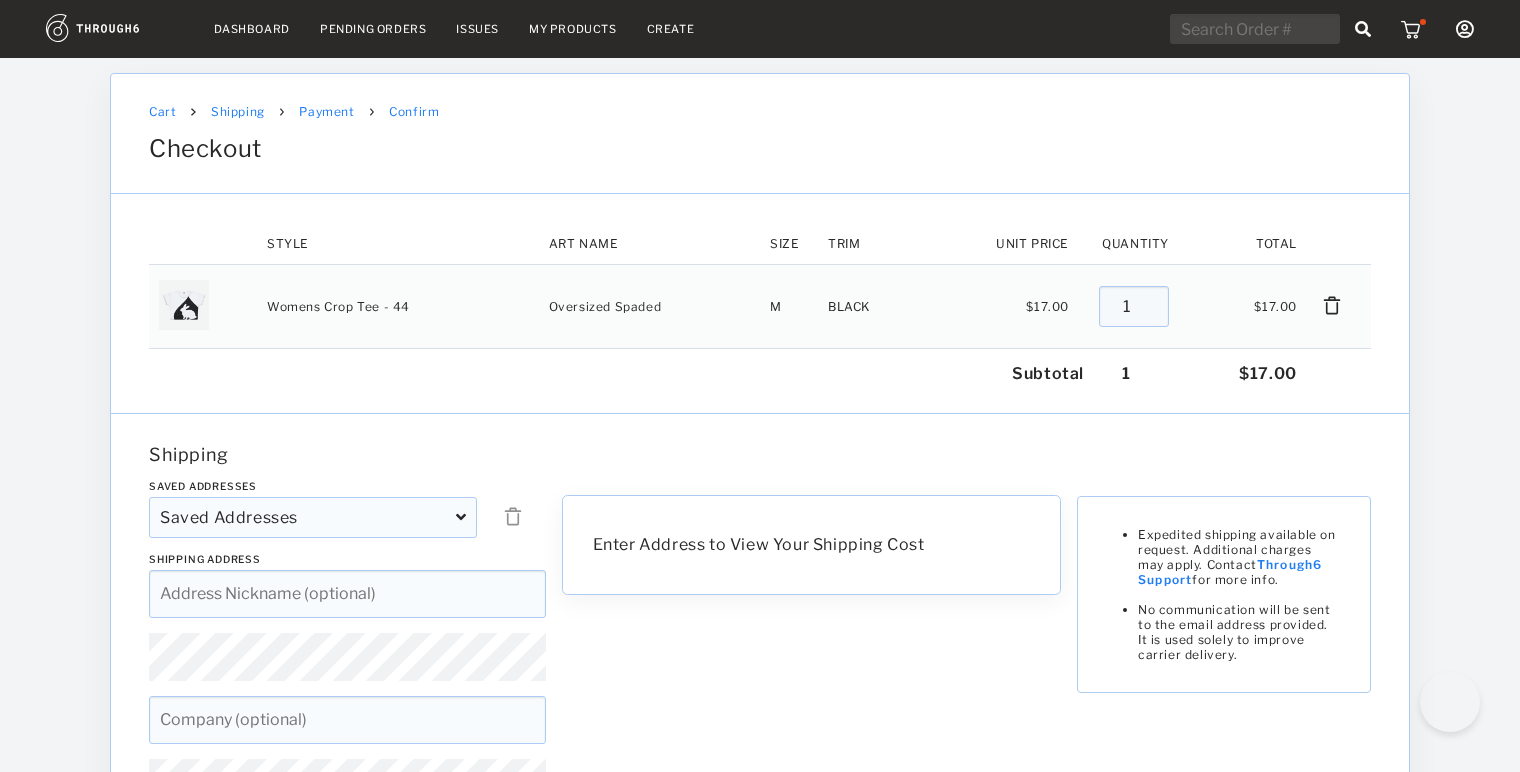 scroll, scrollTop: 0, scrollLeft: 0, axis: both 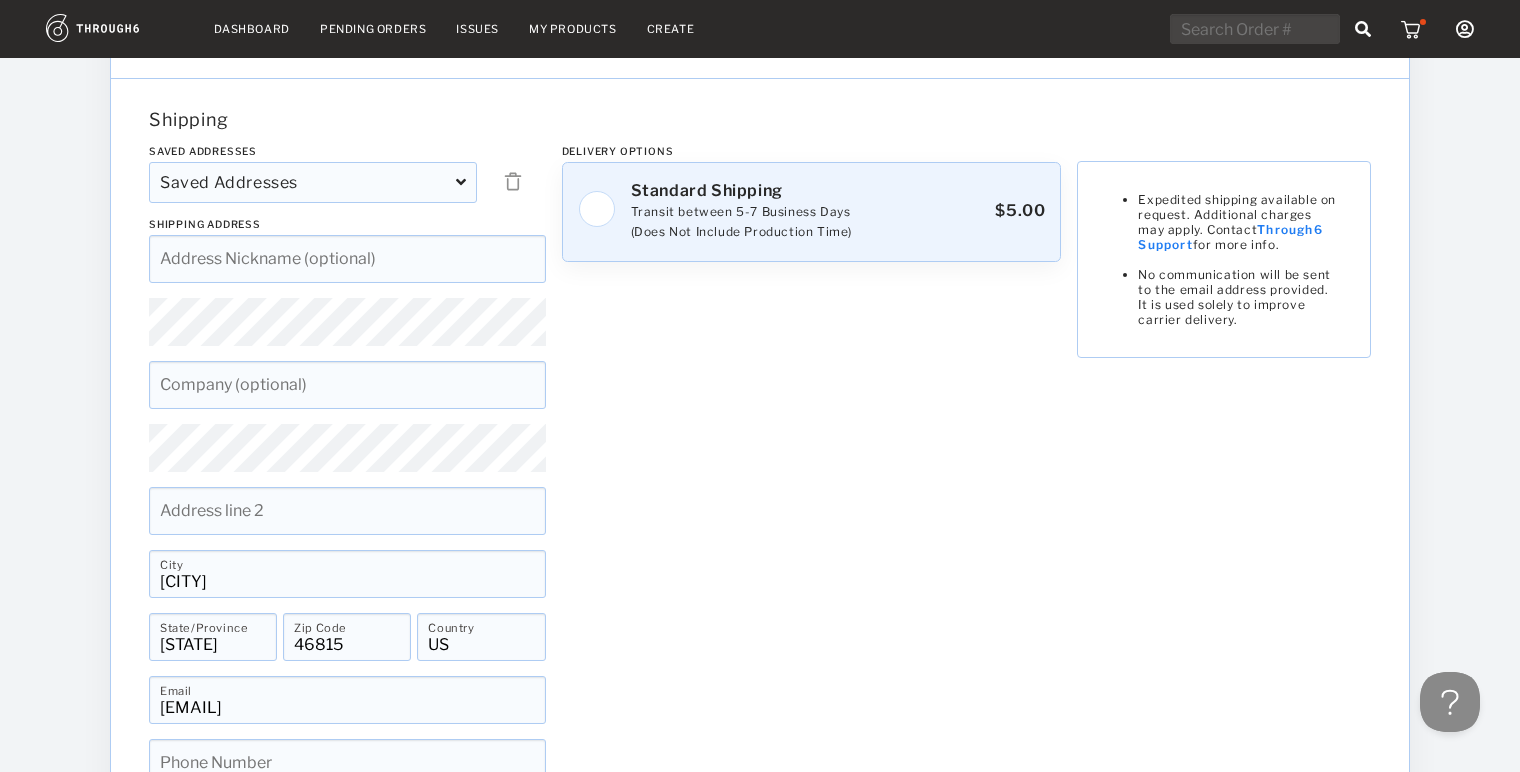 click at bounding box center (597, 209) 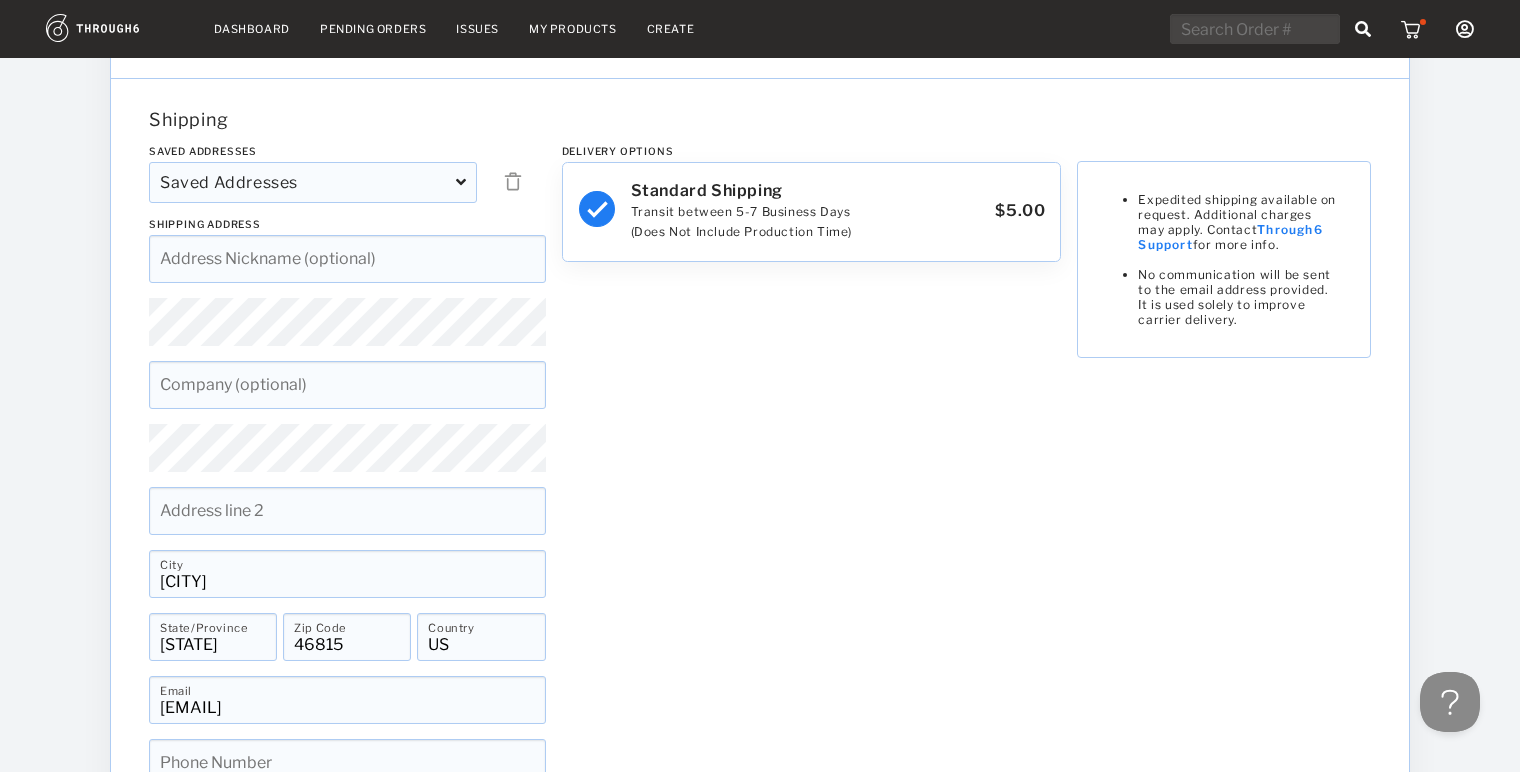 click on "Delivery Options Standard Shipping Transit between 5-7 Business Days (Does Not Include Production Time) $5.00 Expedited shipping available on request. Additional charges may apply. Contact  Through6 Support  for more info. No communication will be sent to the email address provided. It is used solely to improve carrier delivery." at bounding box center [812, 490] 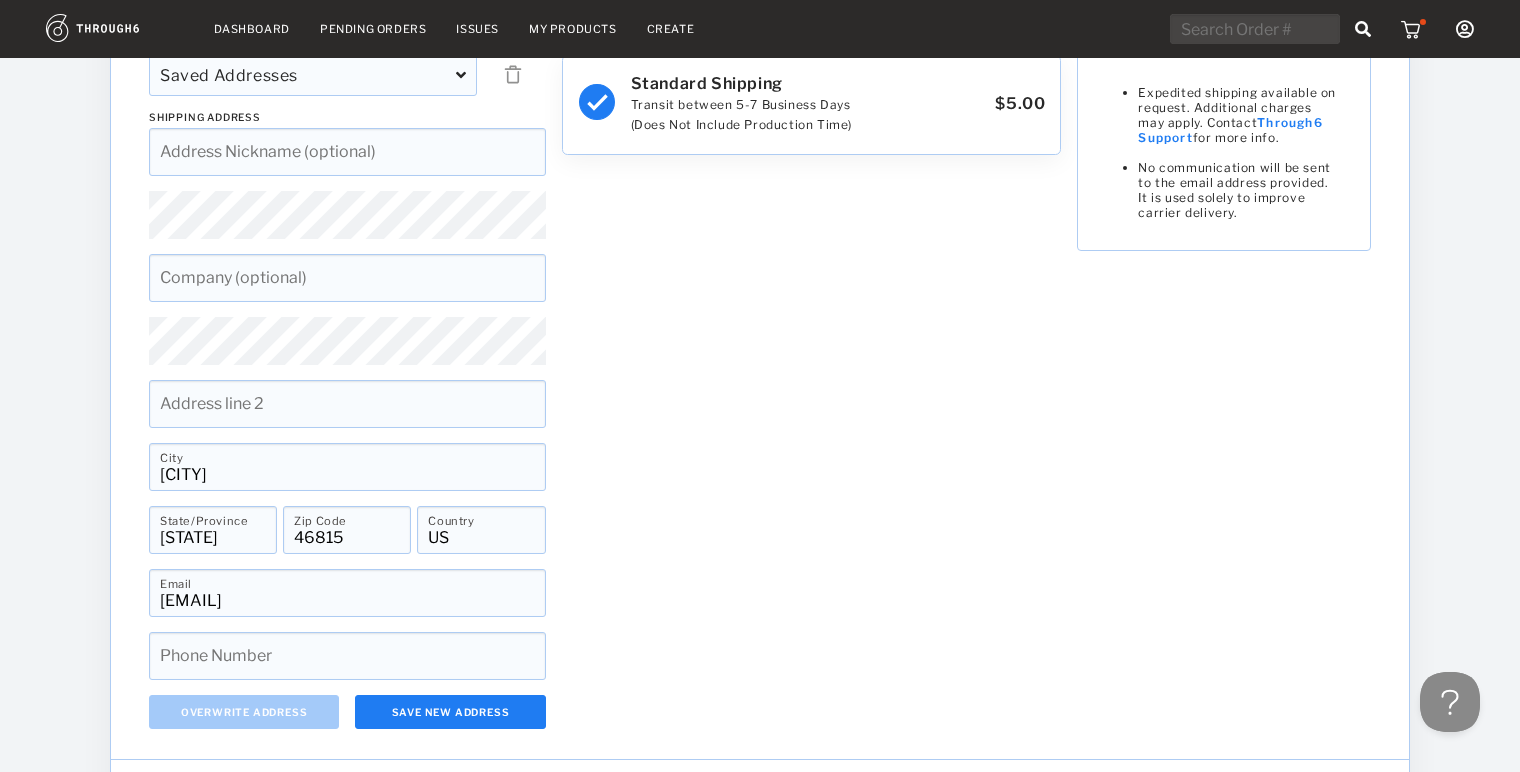 scroll, scrollTop: 601, scrollLeft: 0, axis: vertical 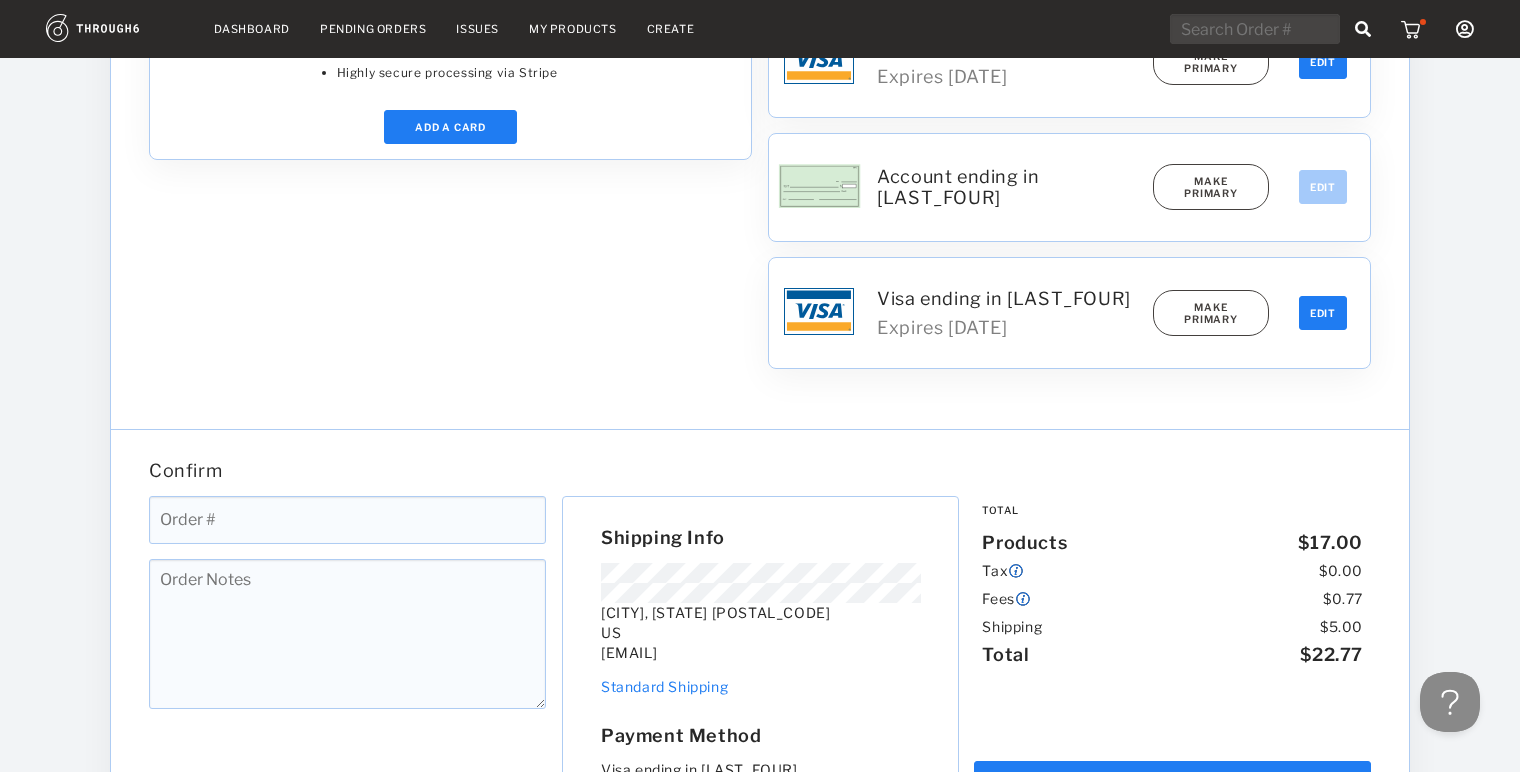 click at bounding box center [347, 520] 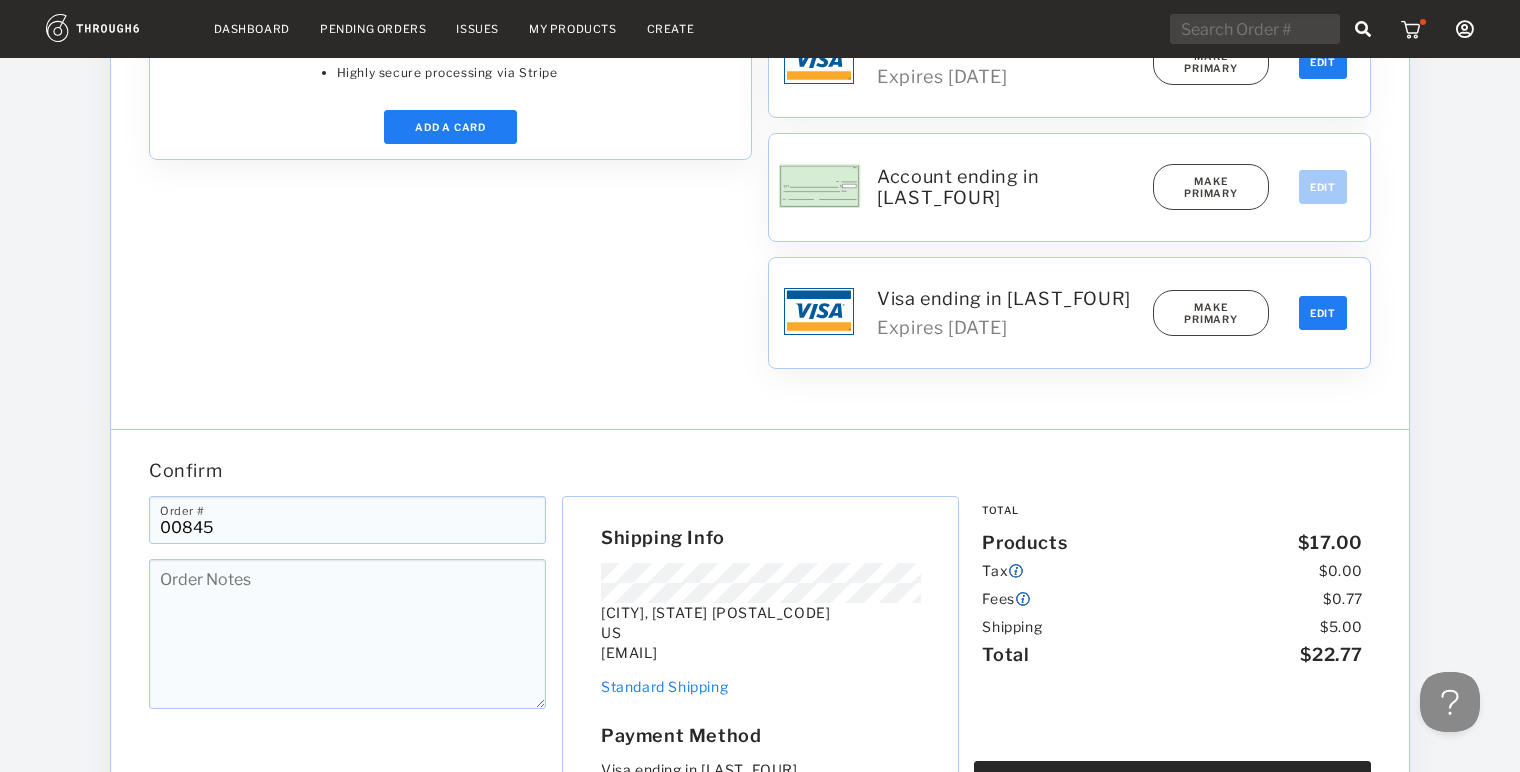 type on "00845" 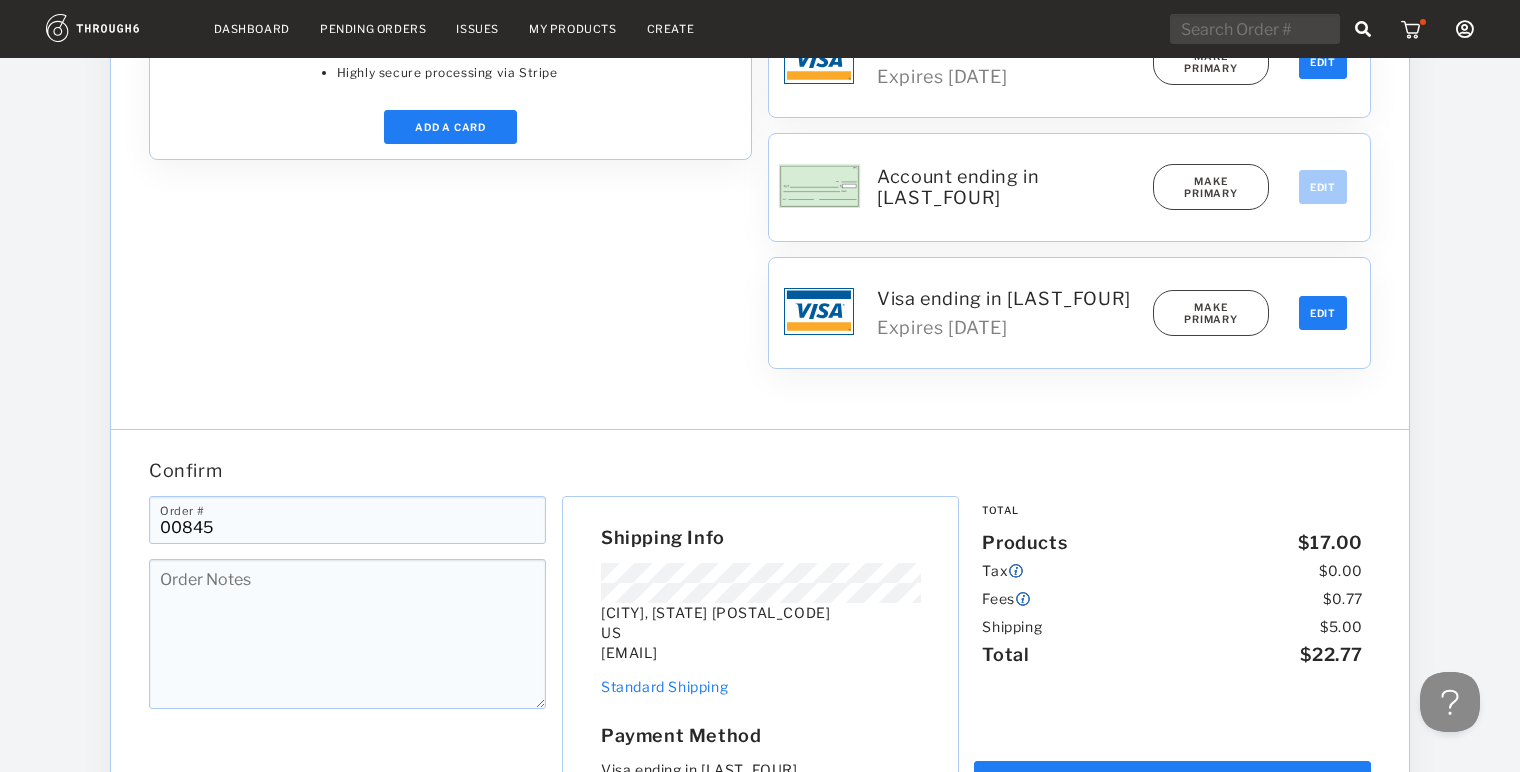 click on "Confirm 00845 Order # Order Notes Shipping Info Fort Wayne, IN 46815 US maisondeneigecouture@protonmail.com Standard Shipping Standard Shipping Payment Method Visa ending in 6227 Edit Payment Edit Payment Total Products $ 17.00 Tax  $ 0.00 Fees  $ 0.77 Shipping $ 5.00 Total $ 22.77 Confirm Order" at bounding box center [760, 650] 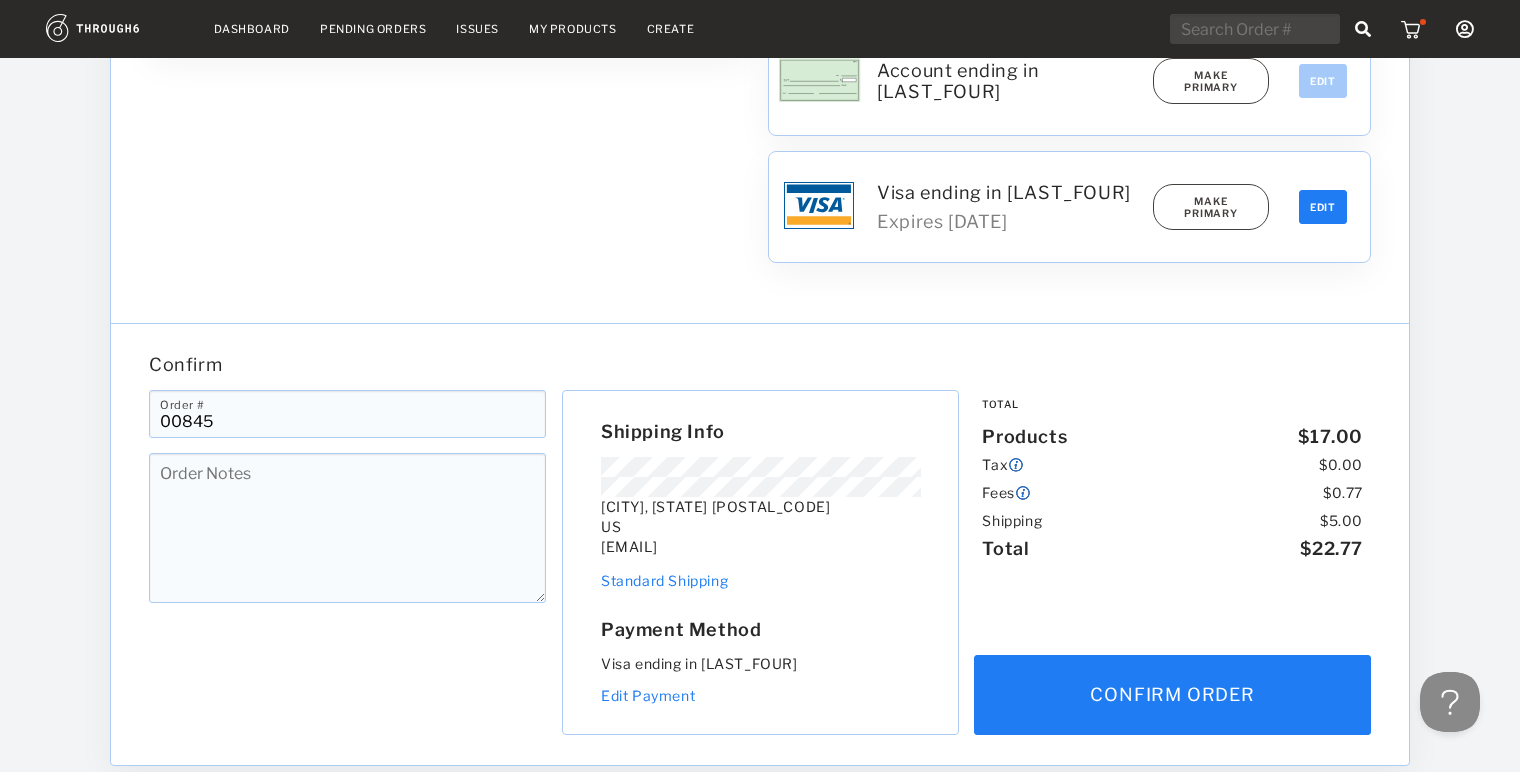 scroll, scrollTop: 1579, scrollLeft: 0, axis: vertical 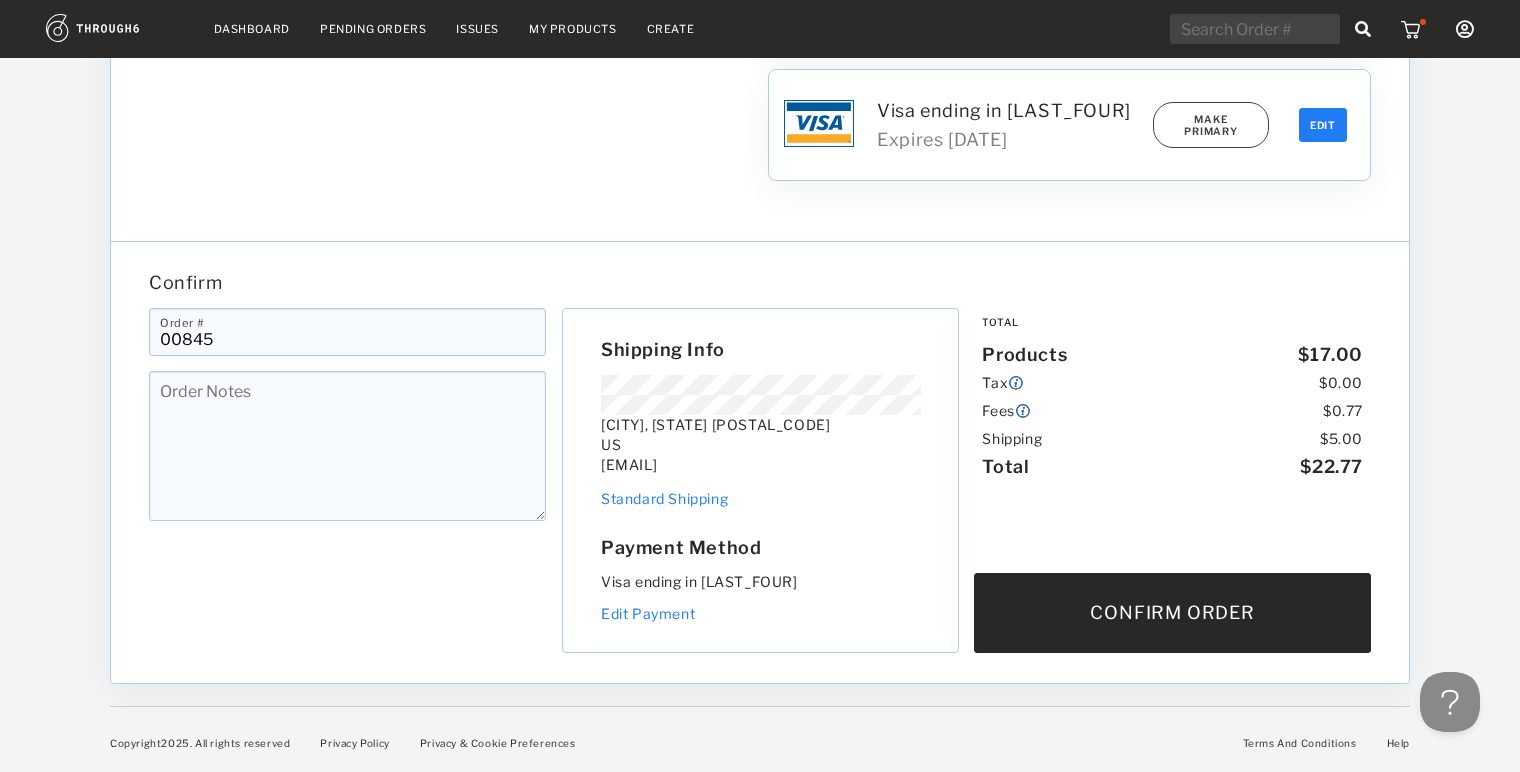 click on "Confirm Order" at bounding box center (1172, 613) 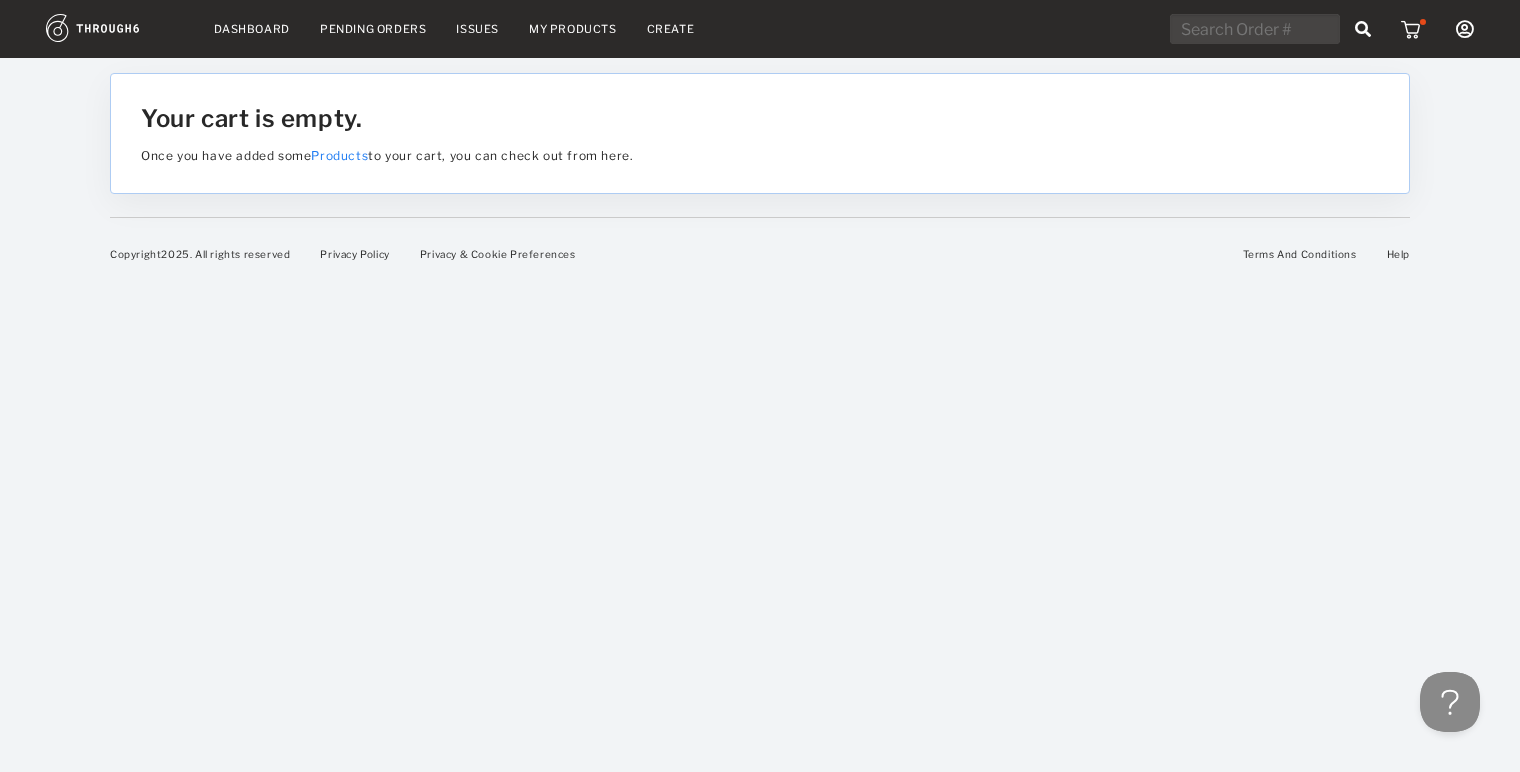 scroll, scrollTop: 0, scrollLeft: 0, axis: both 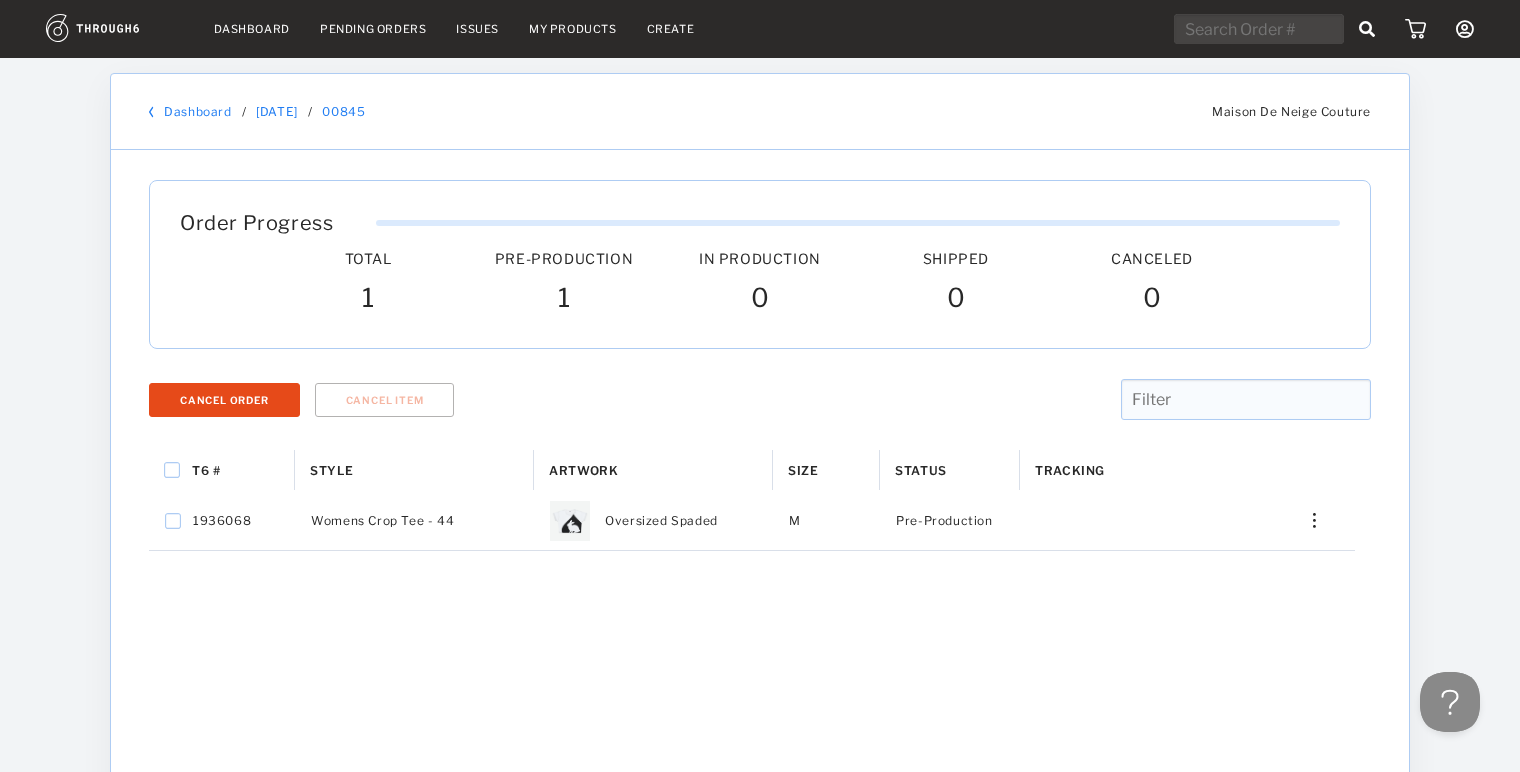 click on "My Products" at bounding box center [573, 29] 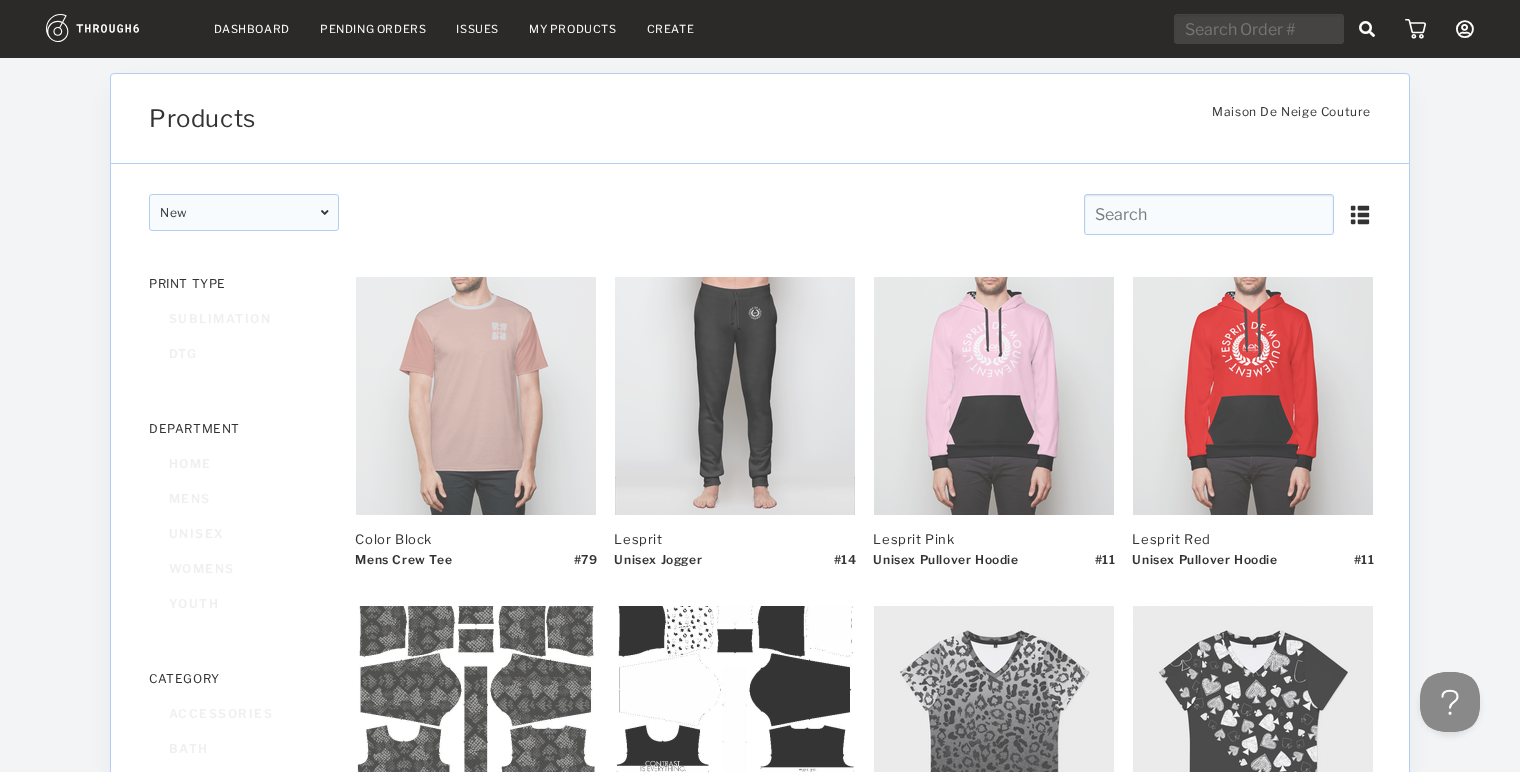 click on "My Products" at bounding box center (573, 29) 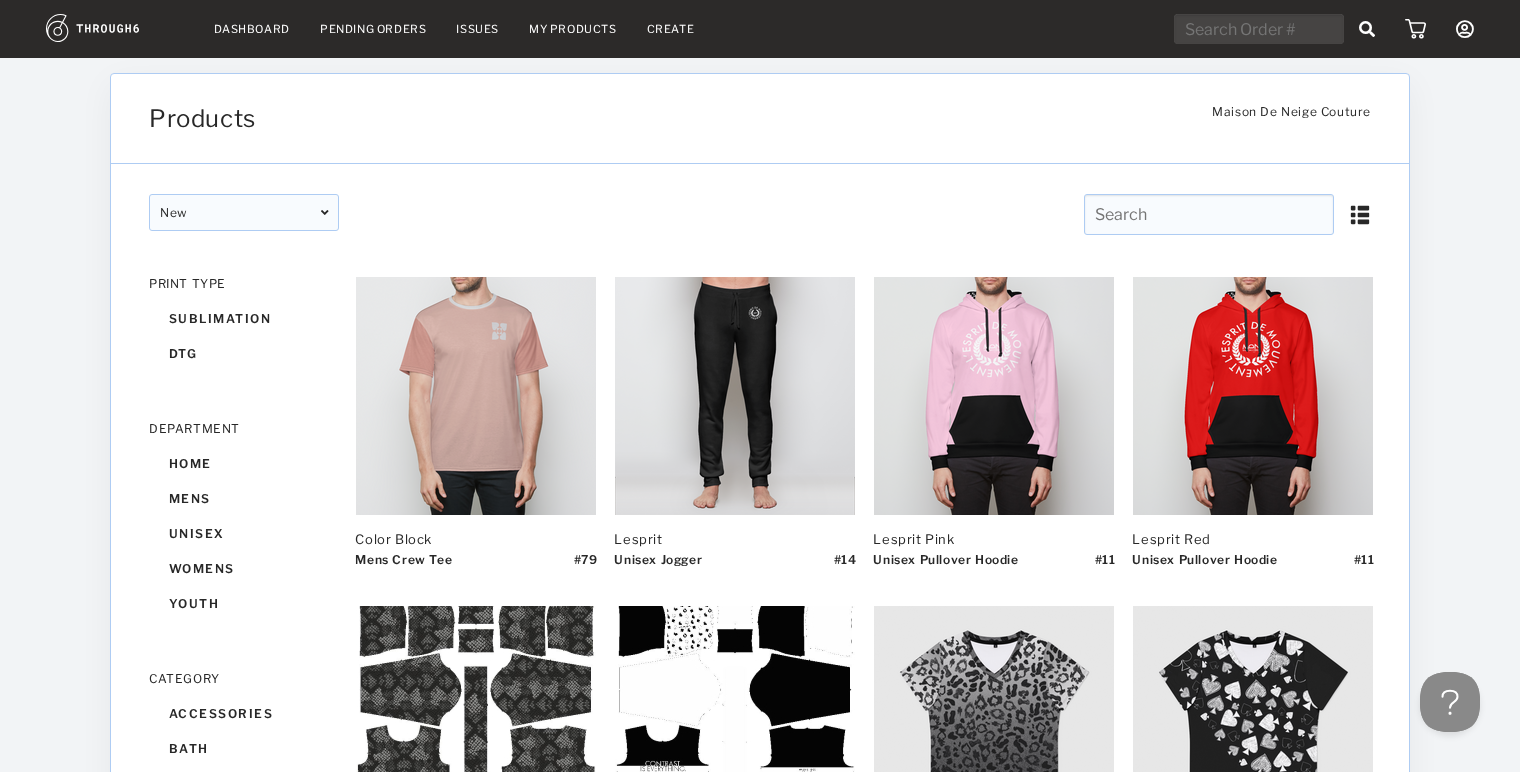 click on "Dashboard" at bounding box center (252, 29) 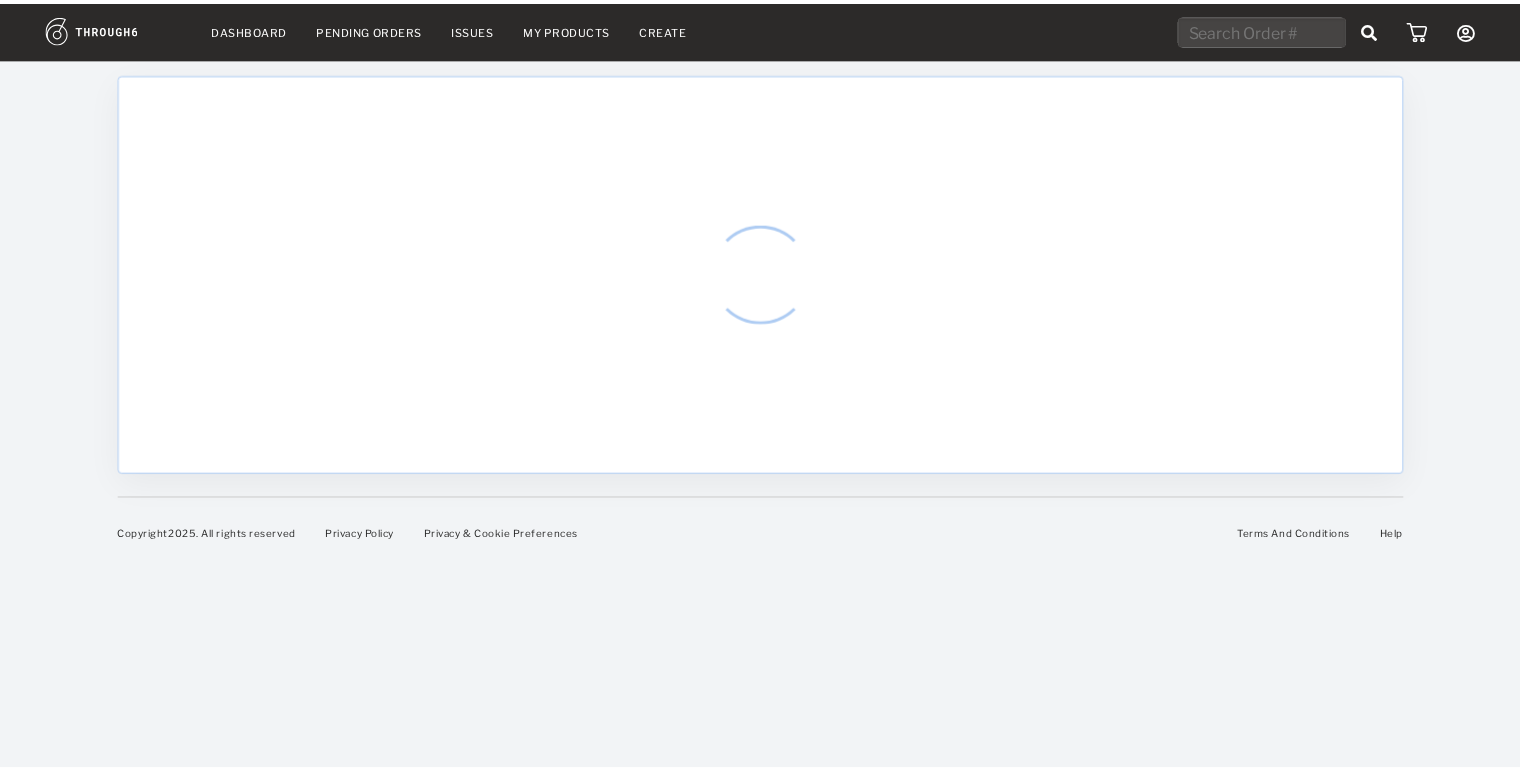 scroll, scrollTop: 0, scrollLeft: 0, axis: both 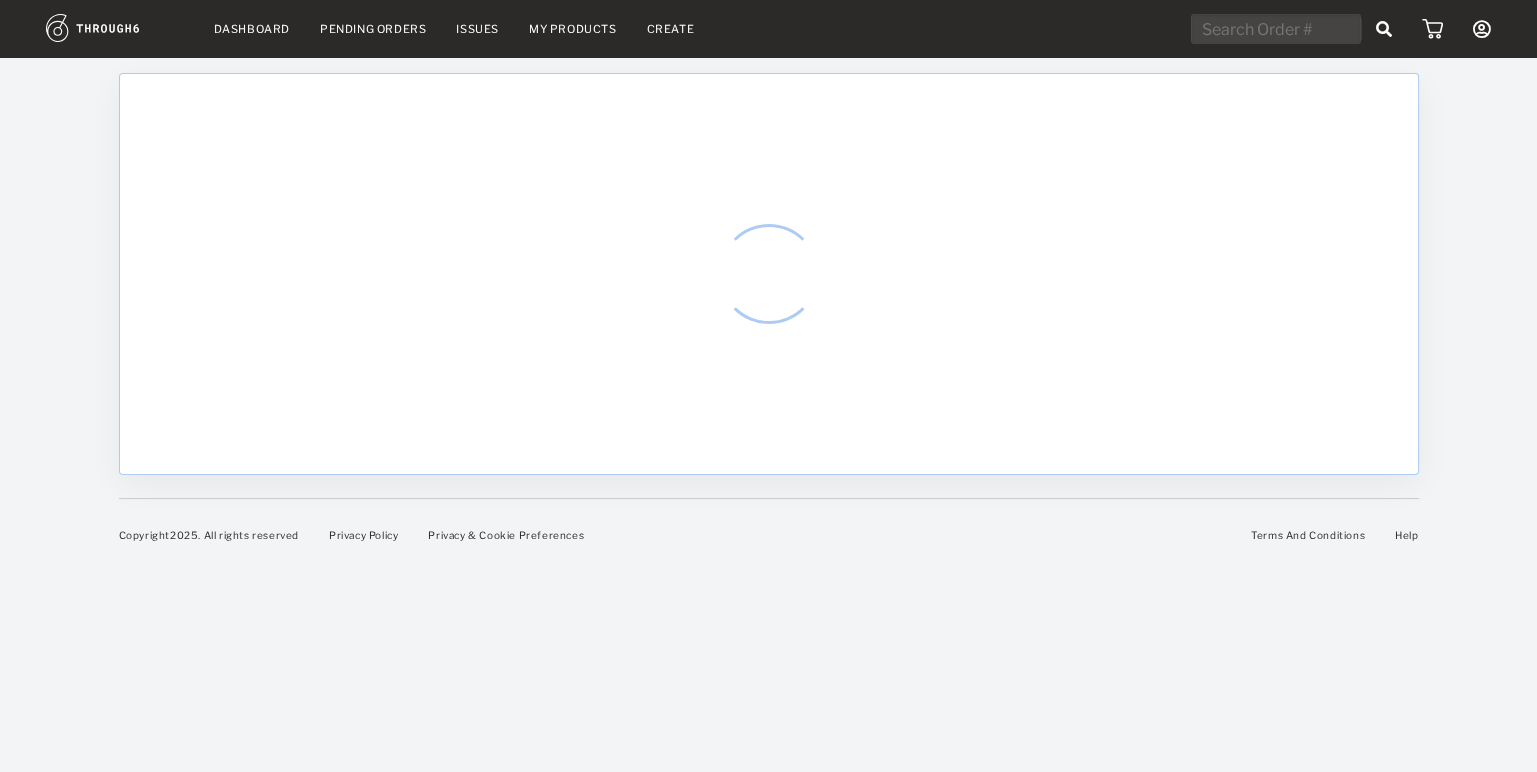 select on "7" 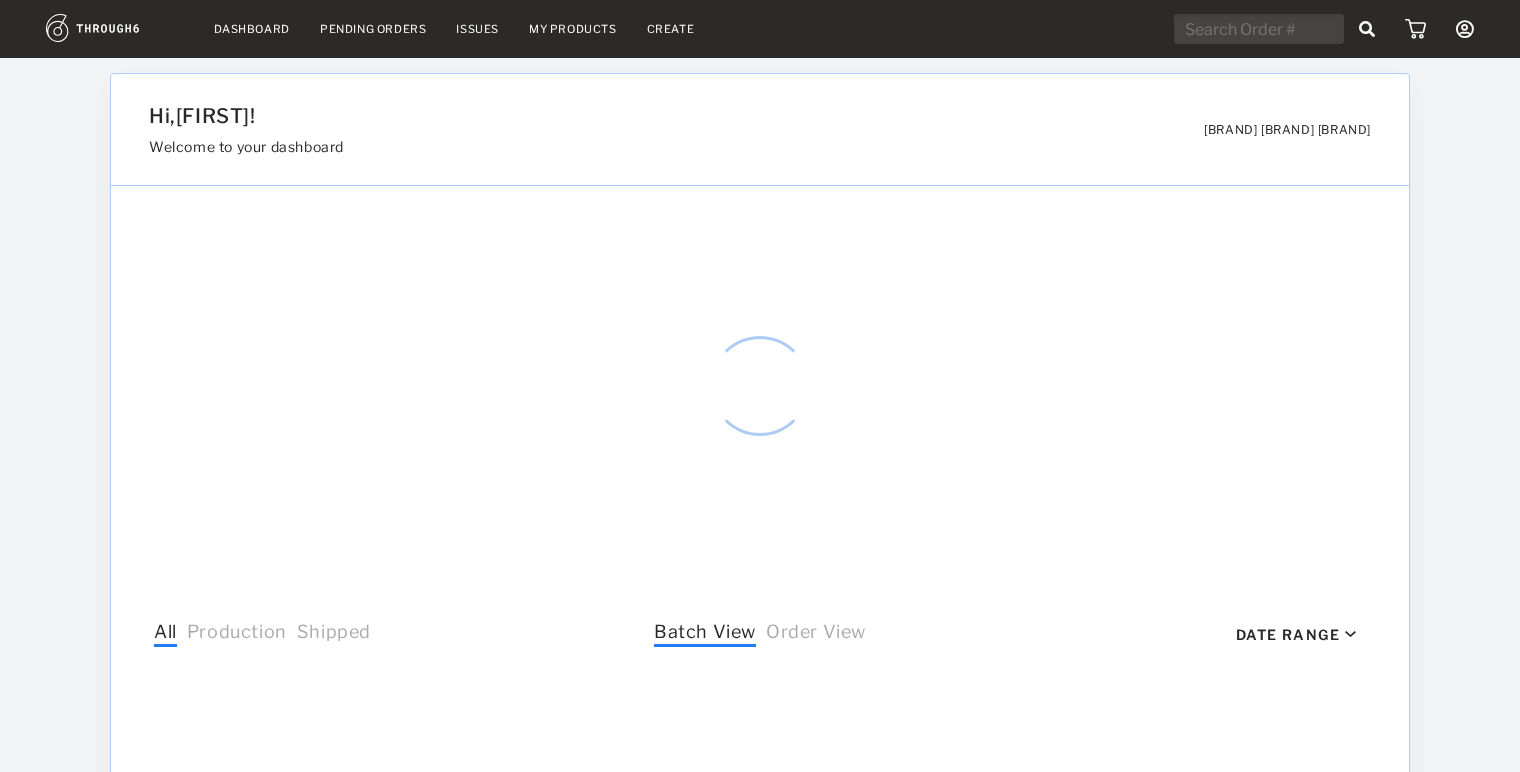 scroll, scrollTop: 0, scrollLeft: 0, axis: both 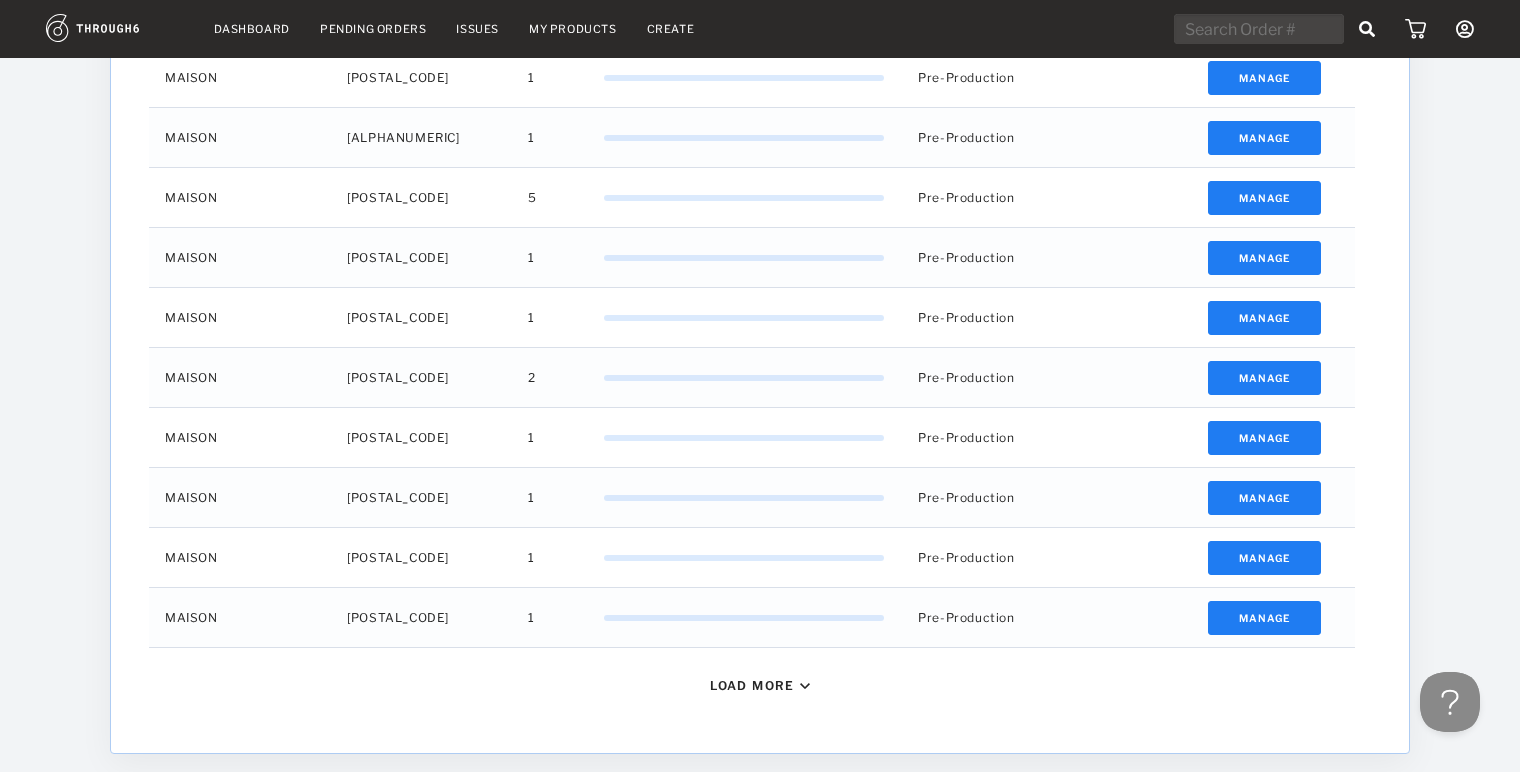click on "Load More" at bounding box center (752, 685) 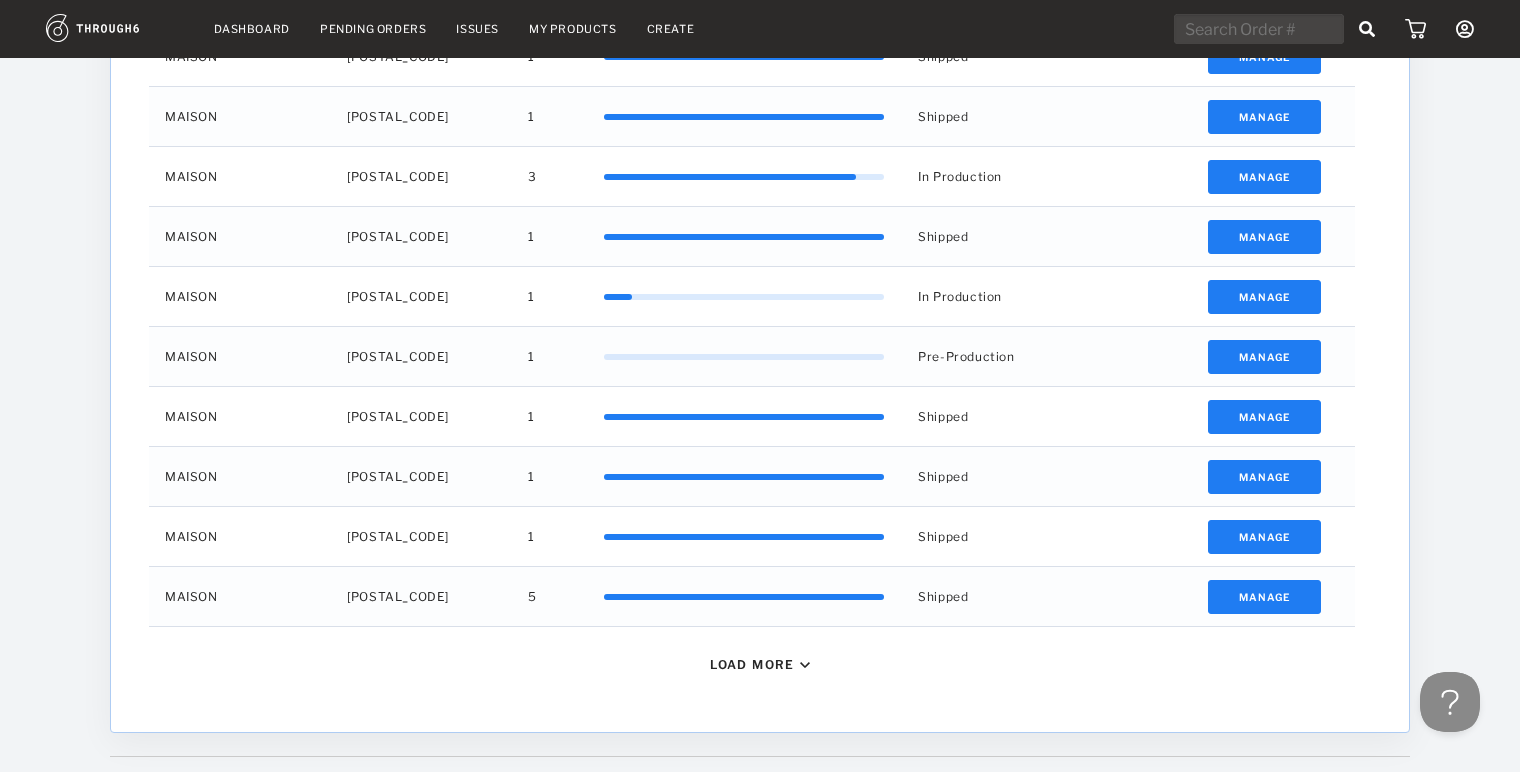 scroll, scrollTop: 1401, scrollLeft: 0, axis: vertical 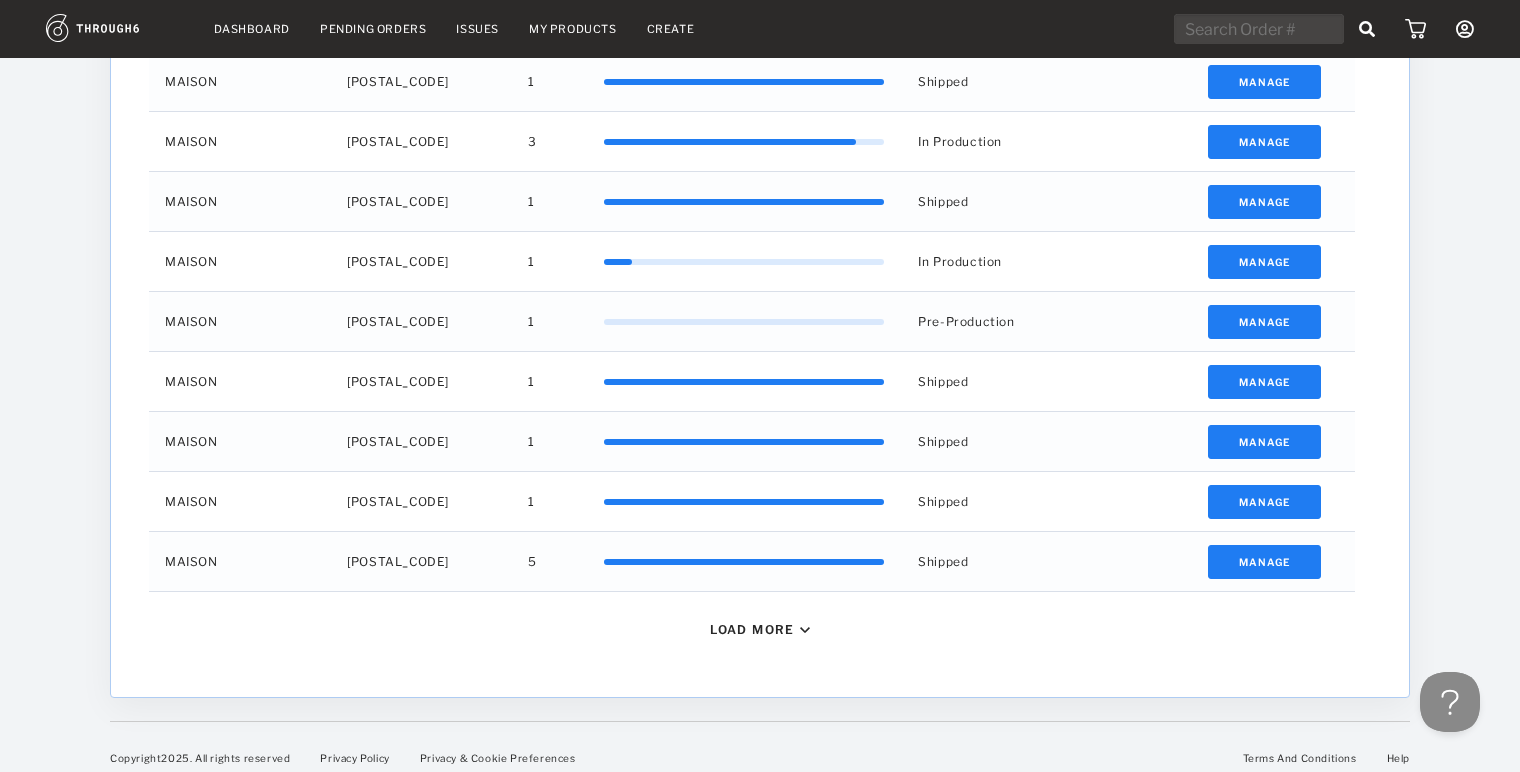 click on "Load More" at bounding box center [752, 629] 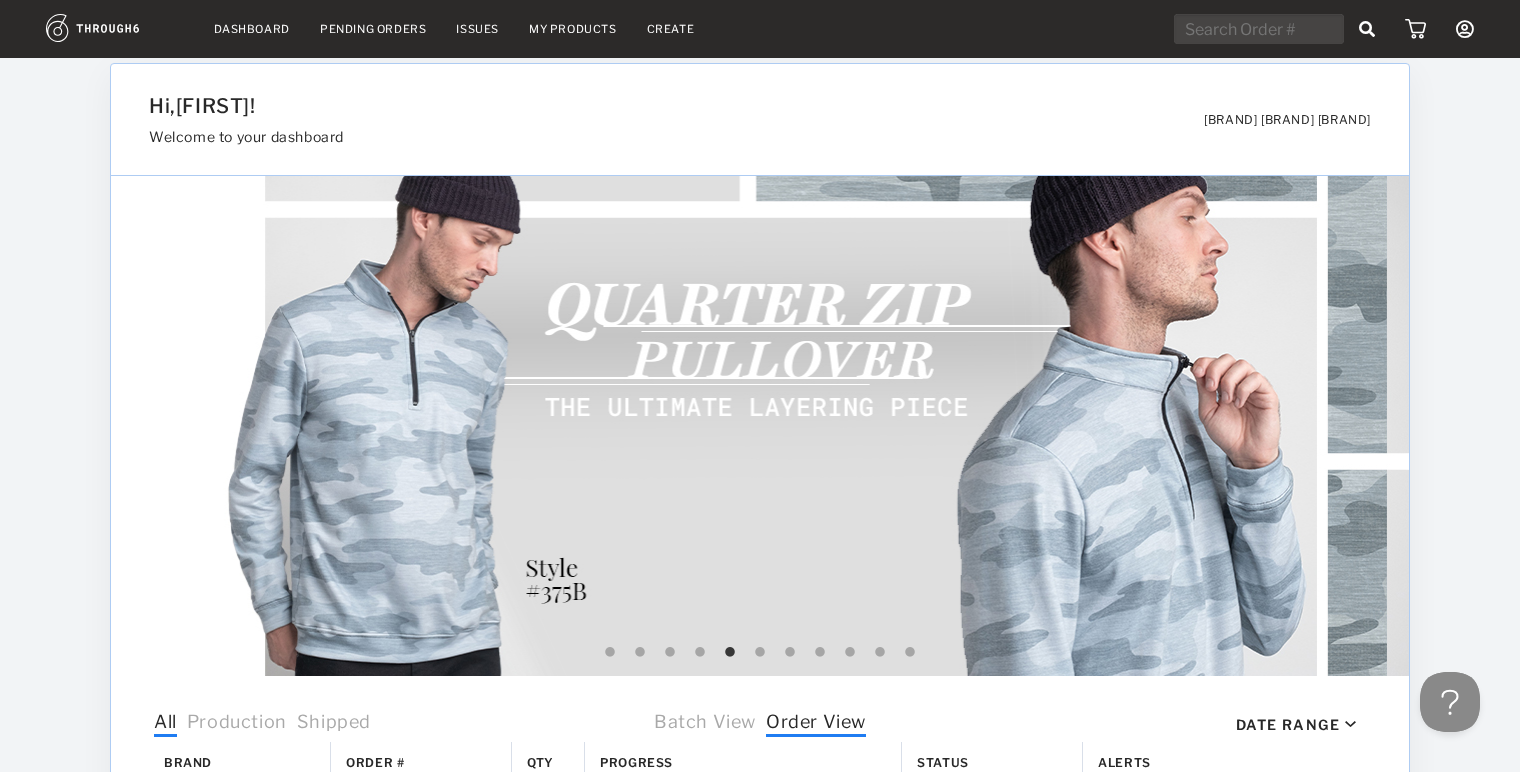 scroll, scrollTop: 0, scrollLeft: 0, axis: both 